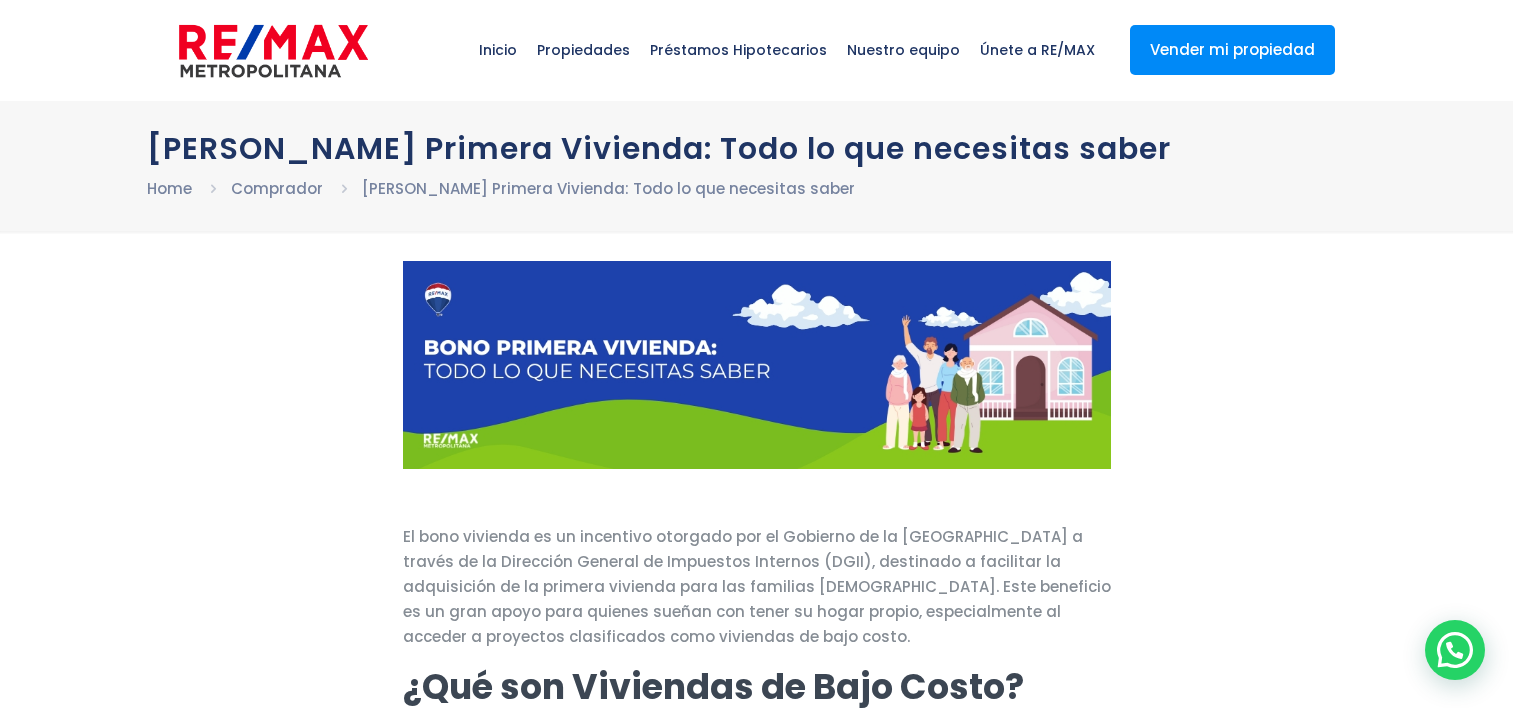 scroll, scrollTop: 0, scrollLeft: 0, axis: both 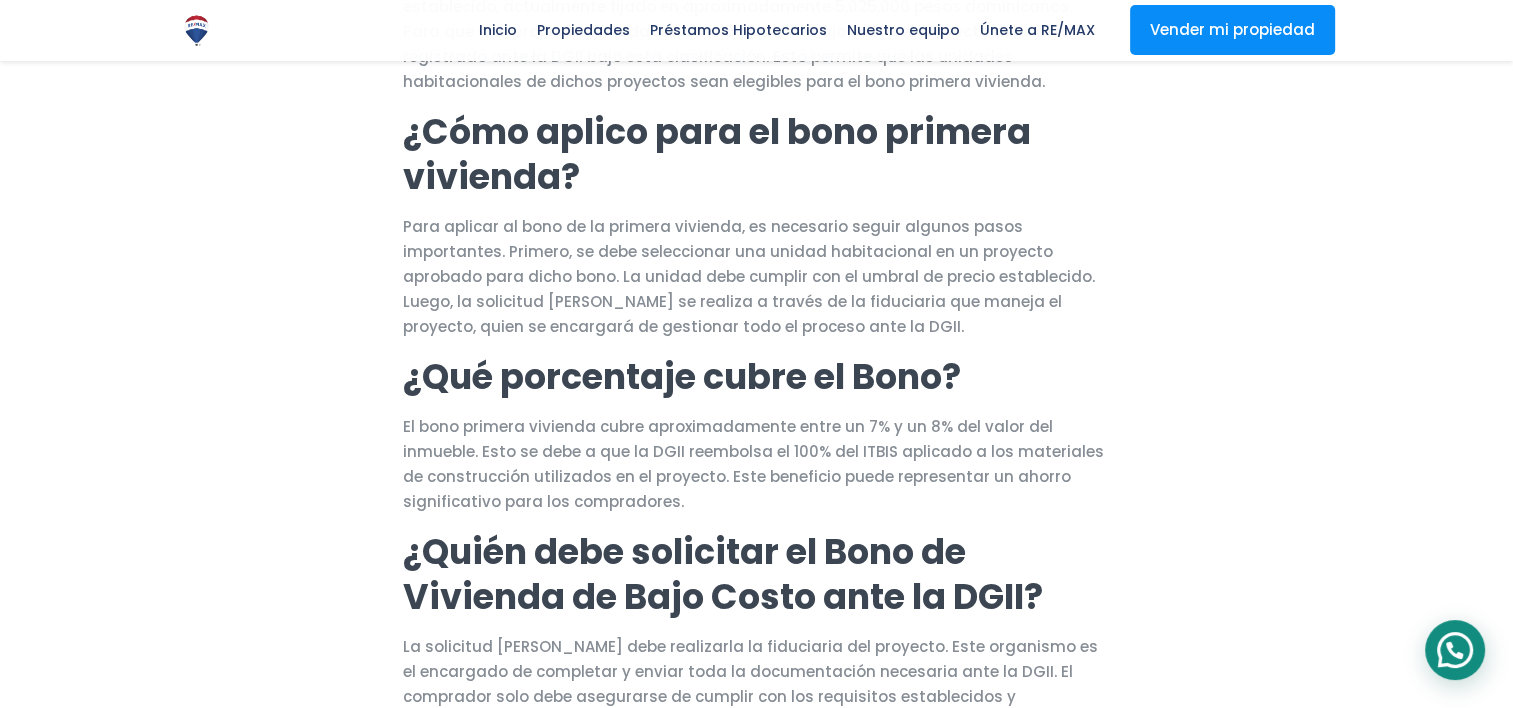 click at bounding box center [1455, 650] 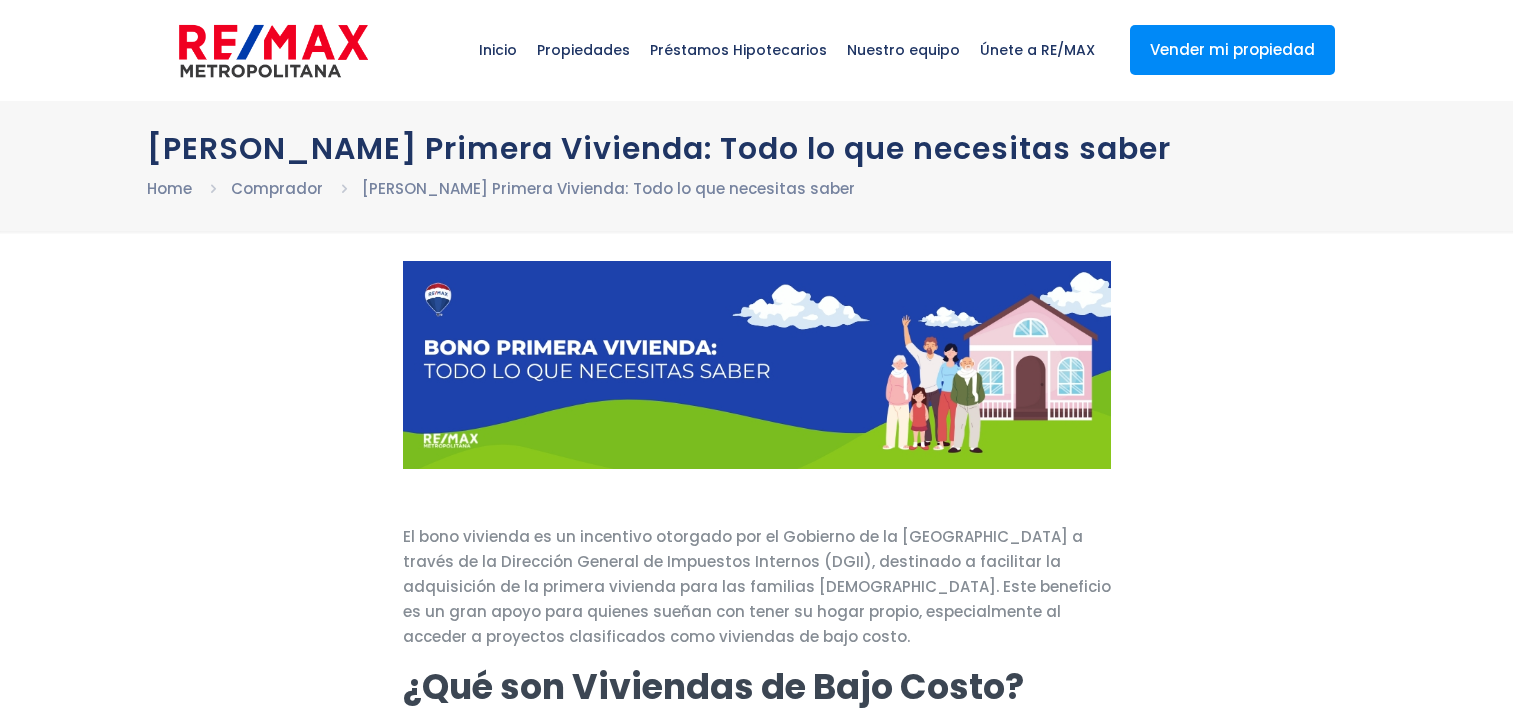 scroll, scrollTop: 0, scrollLeft: 0, axis: both 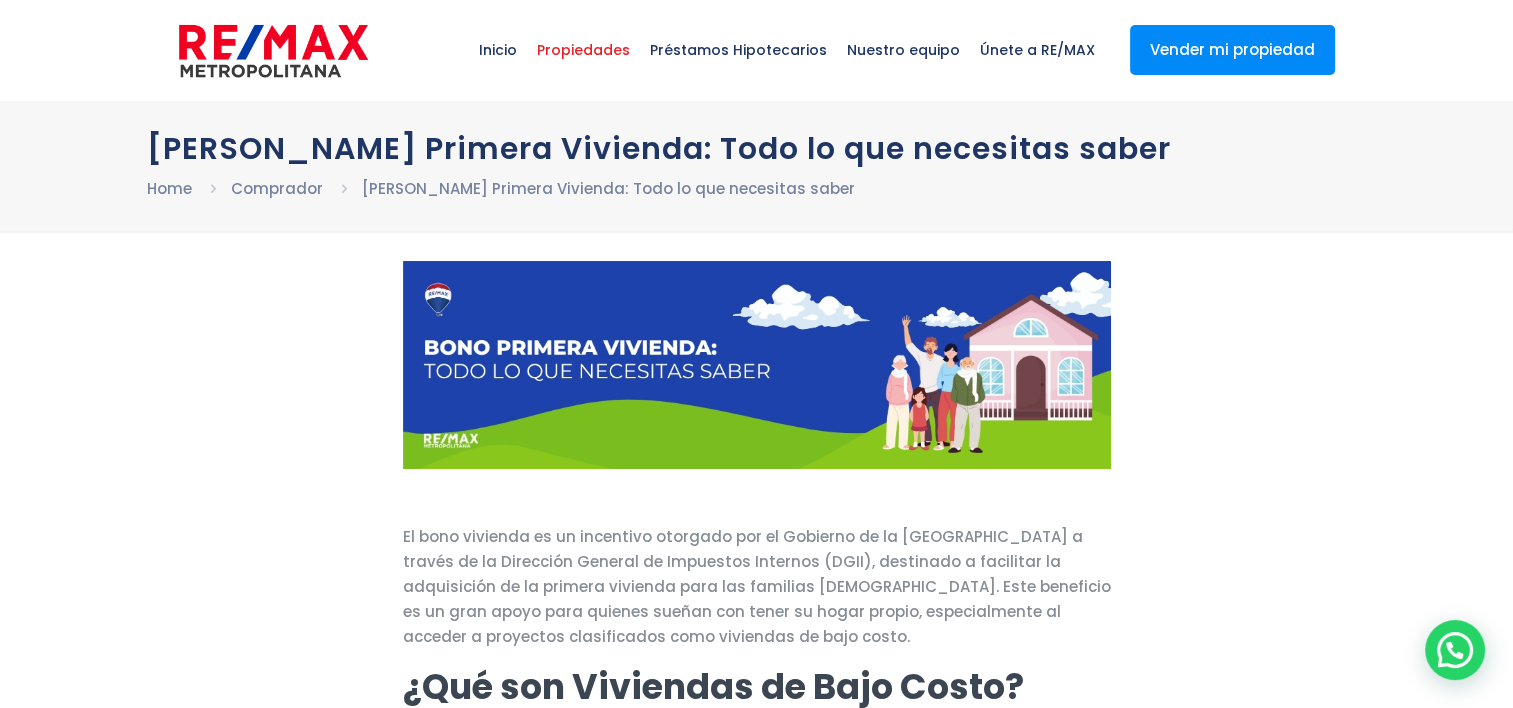 click on "Propiedades" at bounding box center (583, 50) 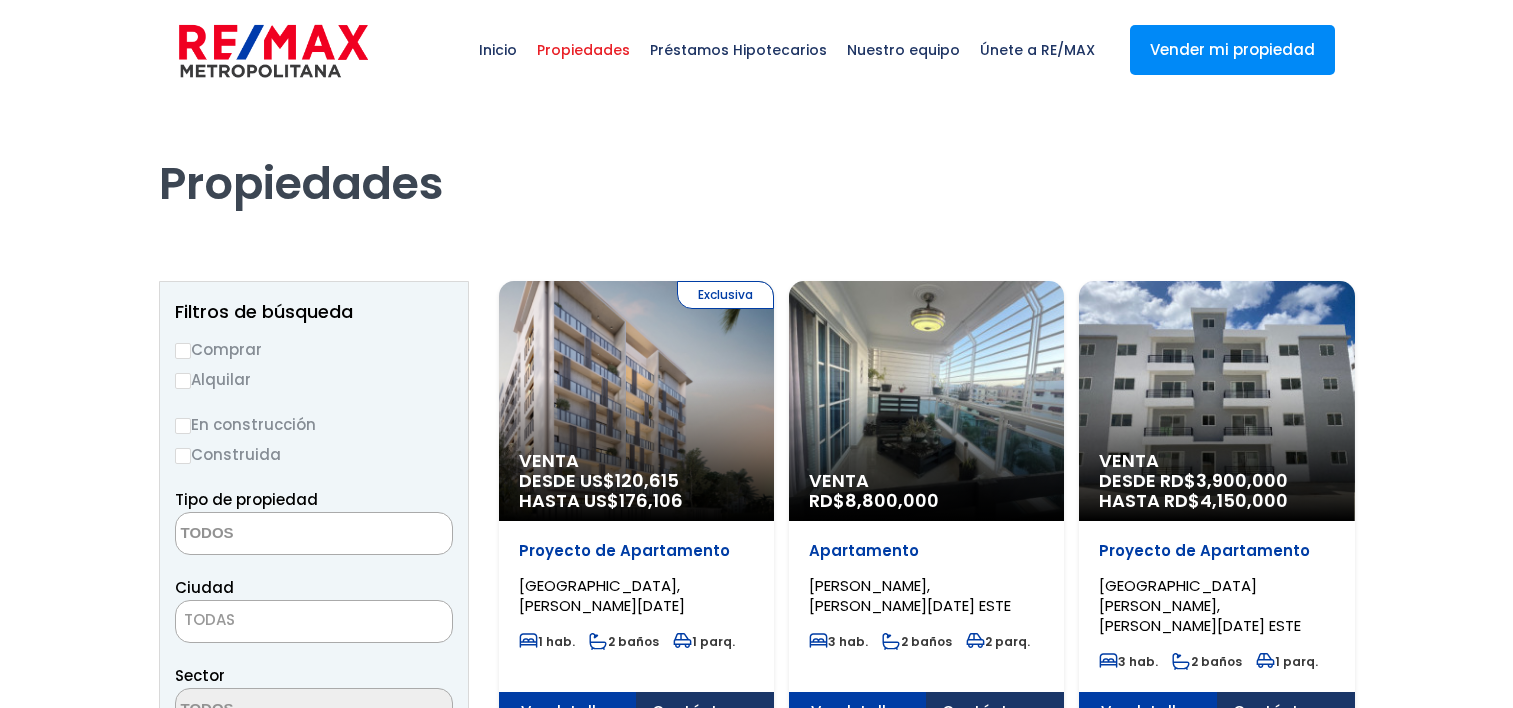 select 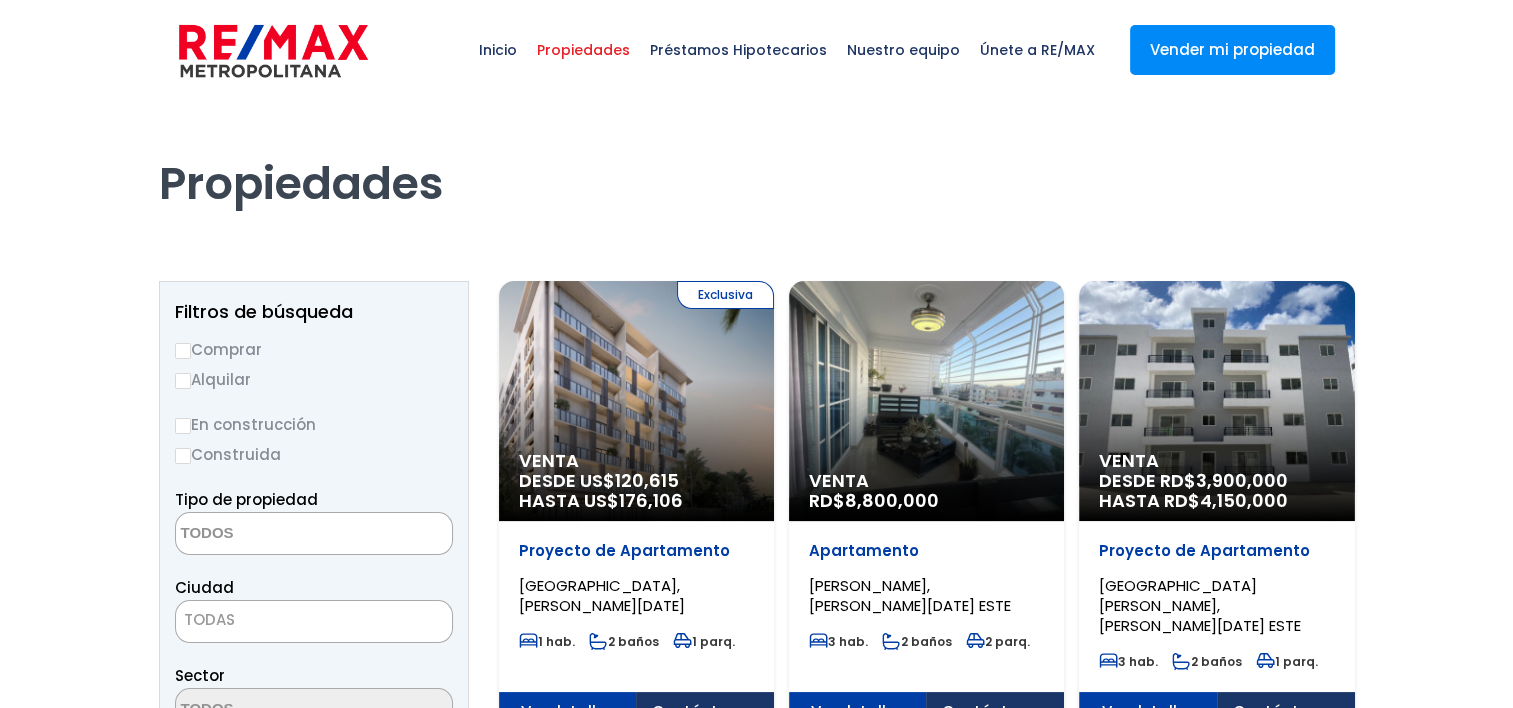 scroll, scrollTop: 0, scrollLeft: 0, axis: both 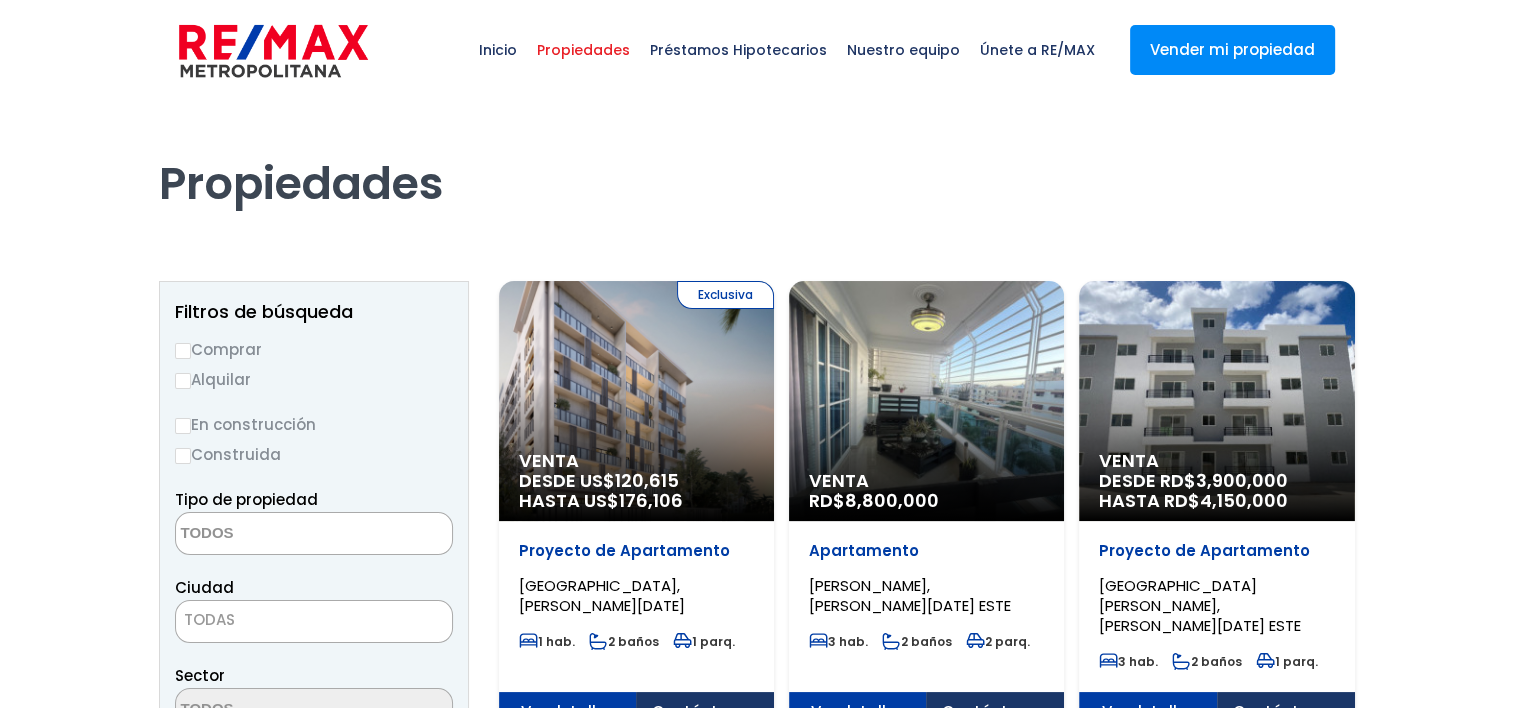 click on "Comprar" at bounding box center [314, 349] 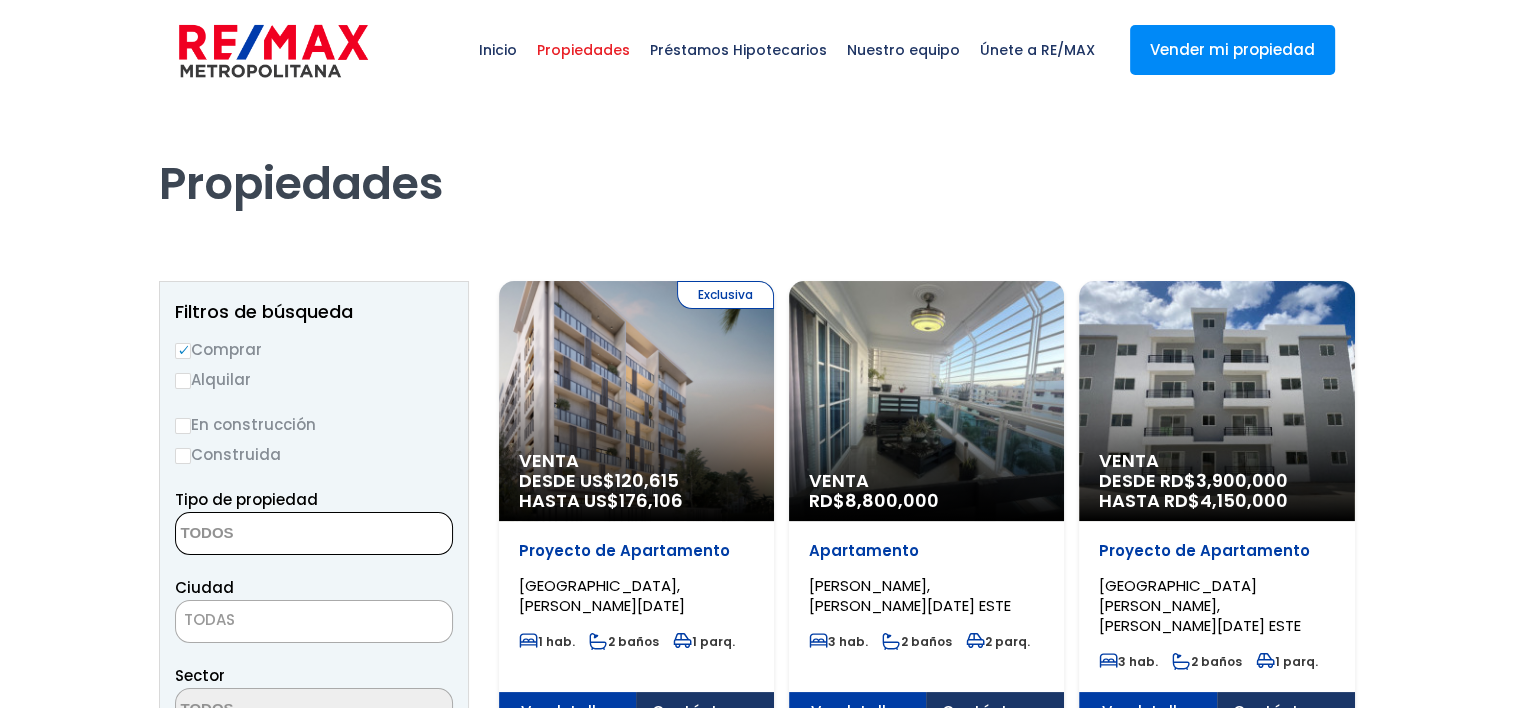 click at bounding box center [273, 534] 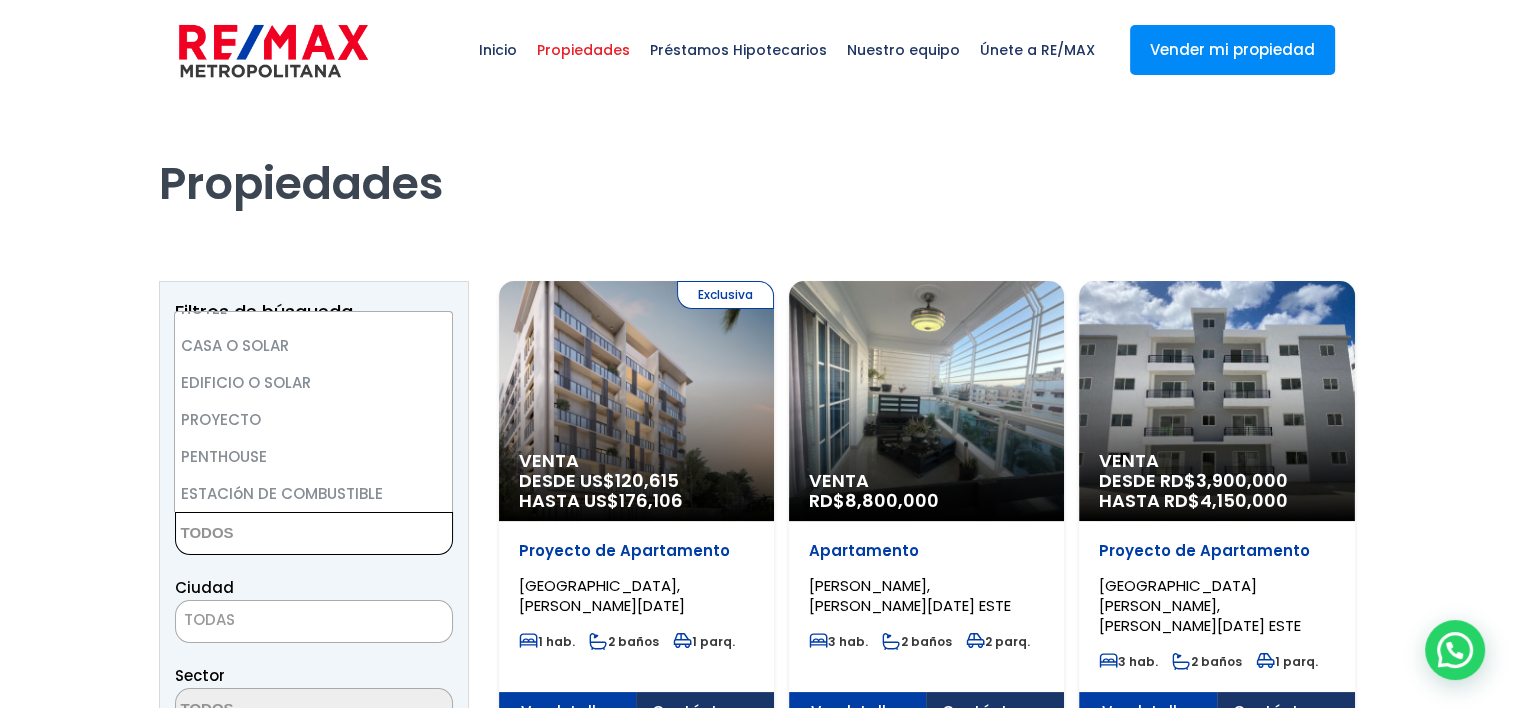 scroll, scrollTop: 392, scrollLeft: 0, axis: vertical 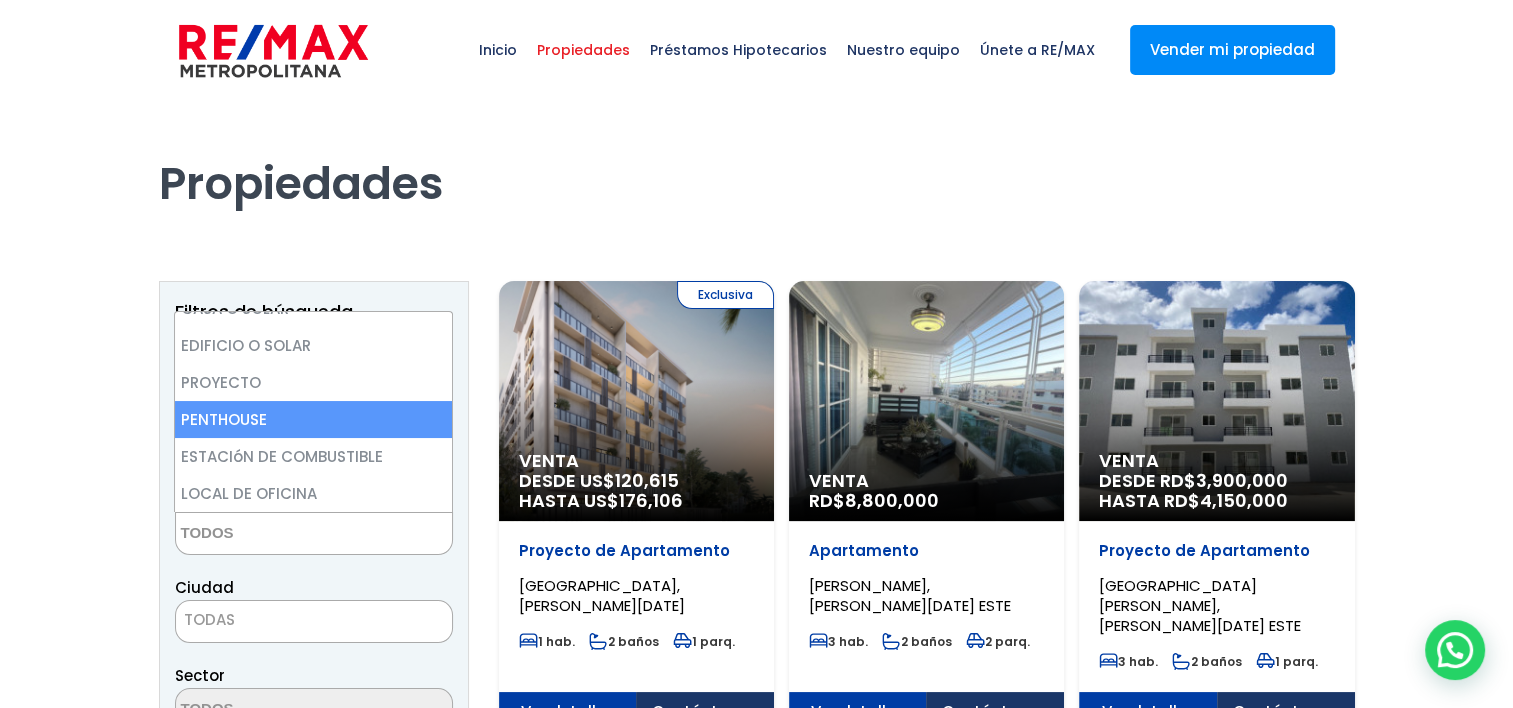 select on "penthouse" 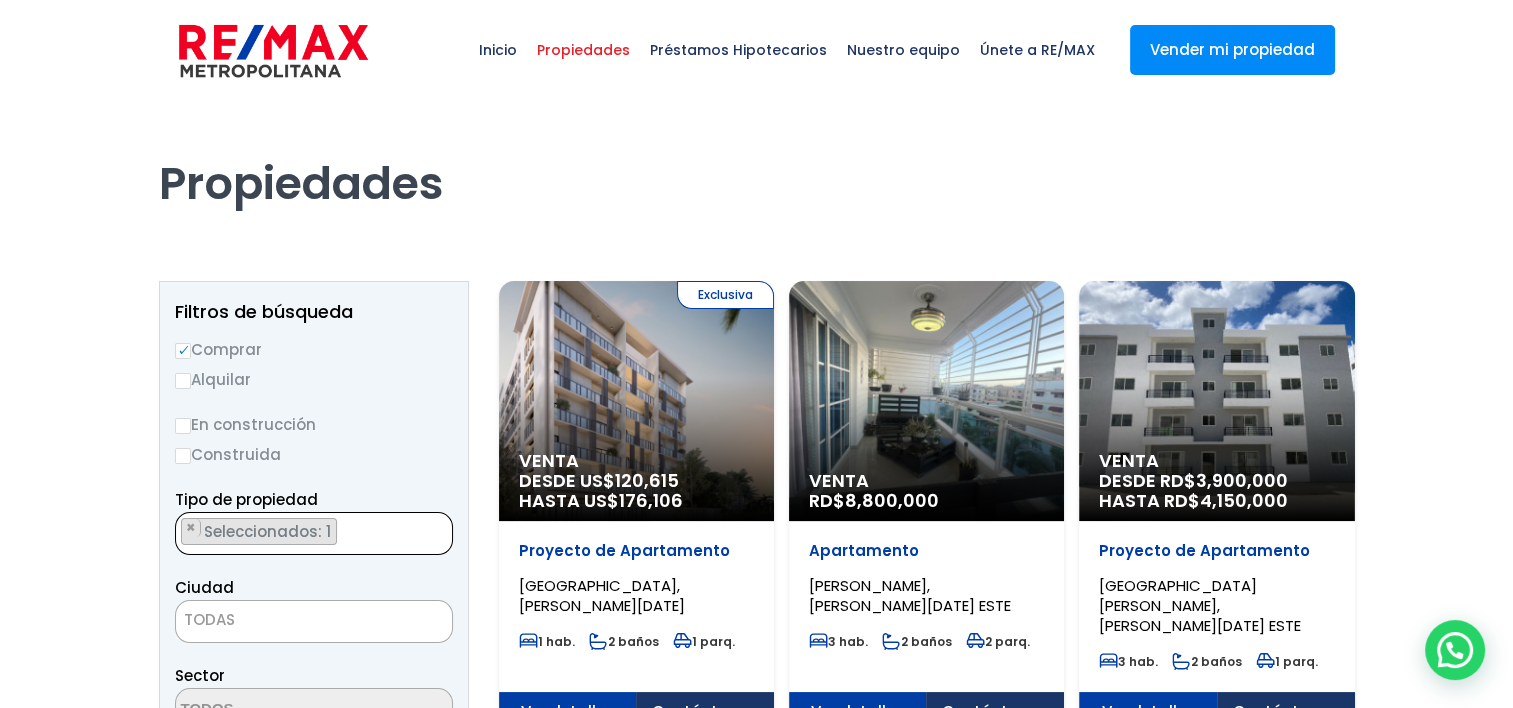 scroll, scrollTop: 301, scrollLeft: 0, axis: vertical 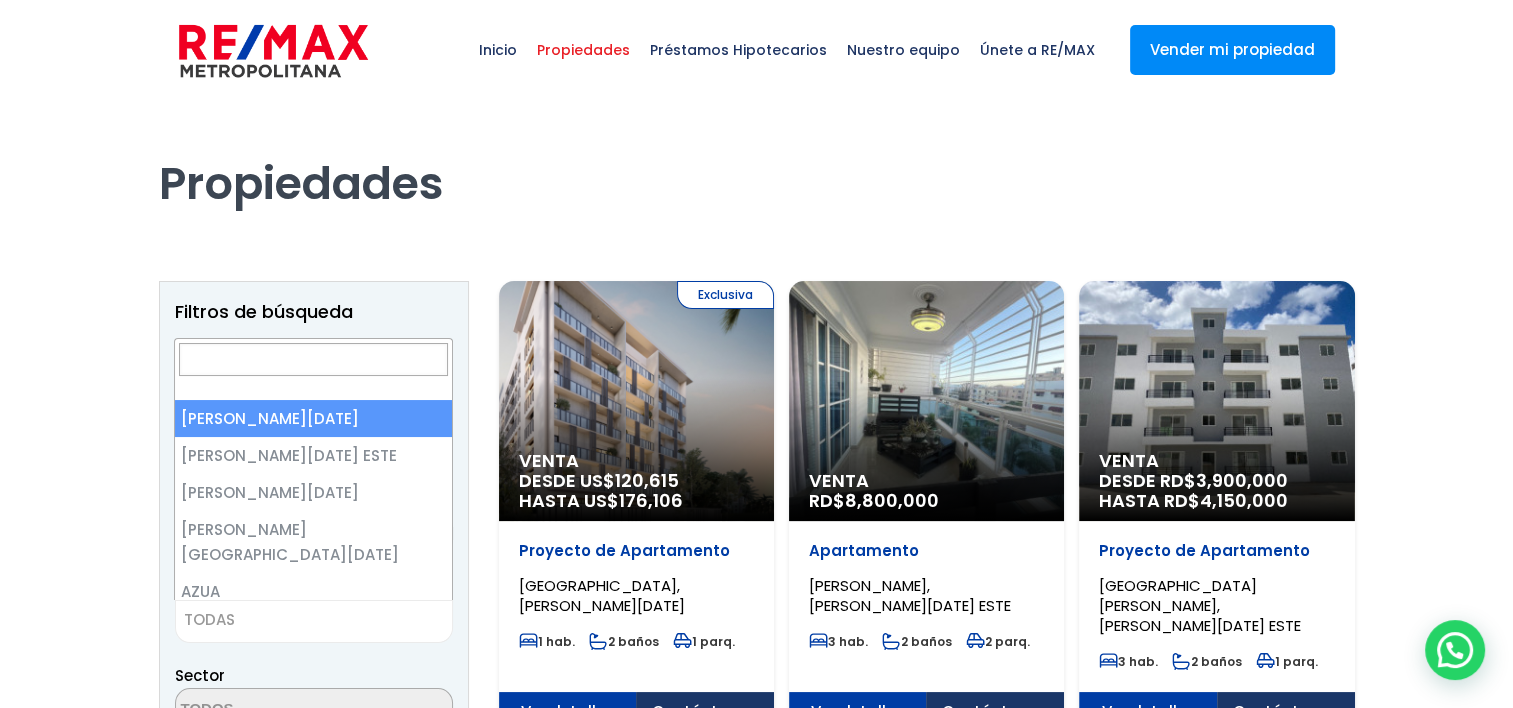 drag, startPoint x: 329, startPoint y: 608, endPoint x: 441, endPoint y: 427, distance: 212.84972 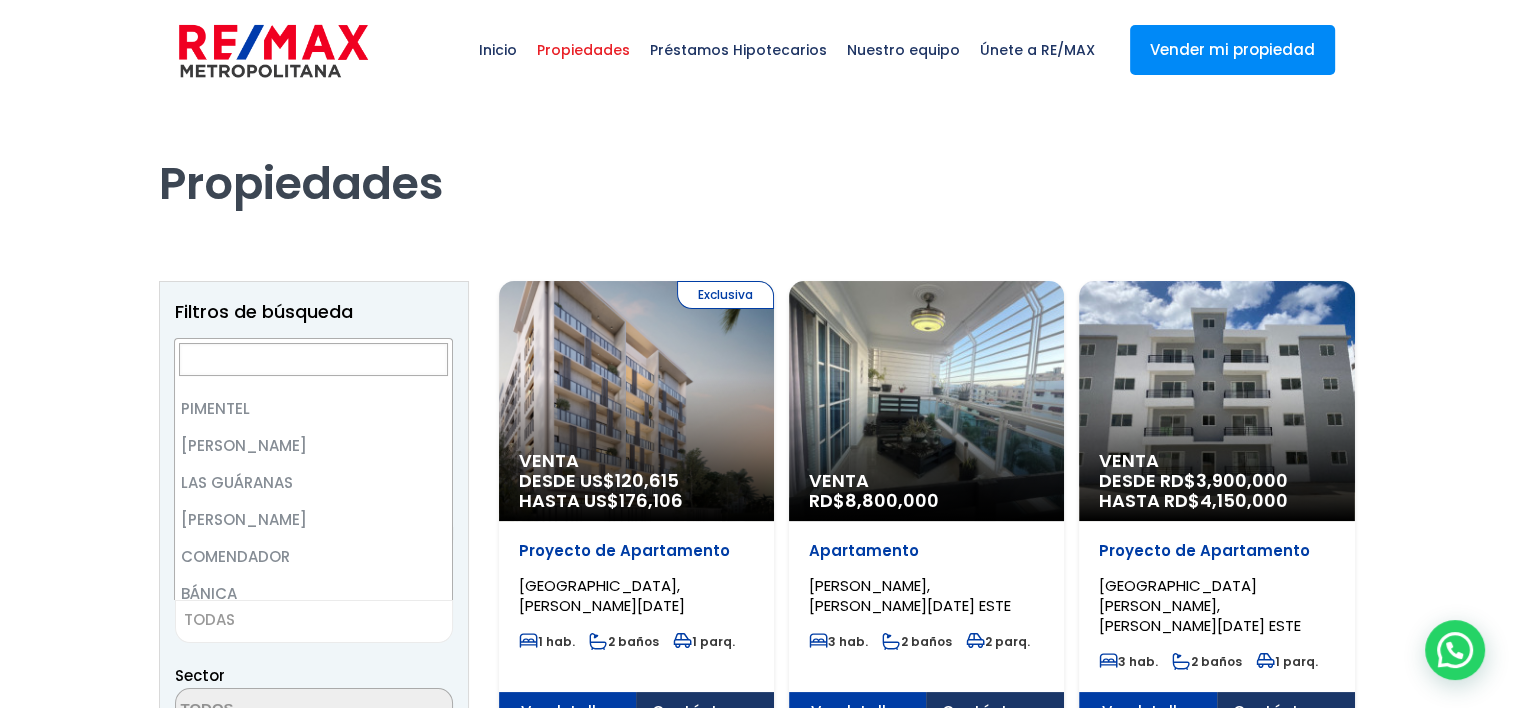scroll, scrollTop: 1509, scrollLeft: 0, axis: vertical 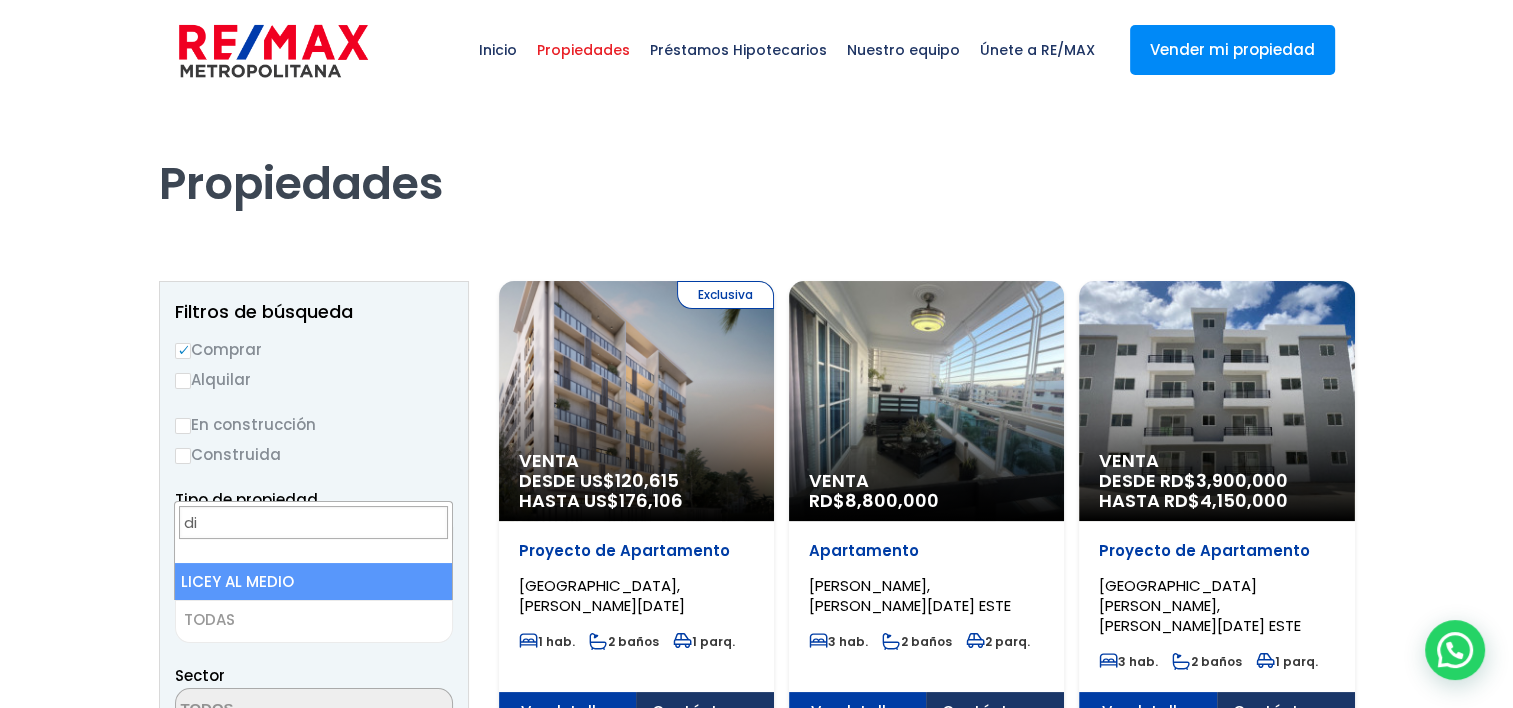 type on "d" 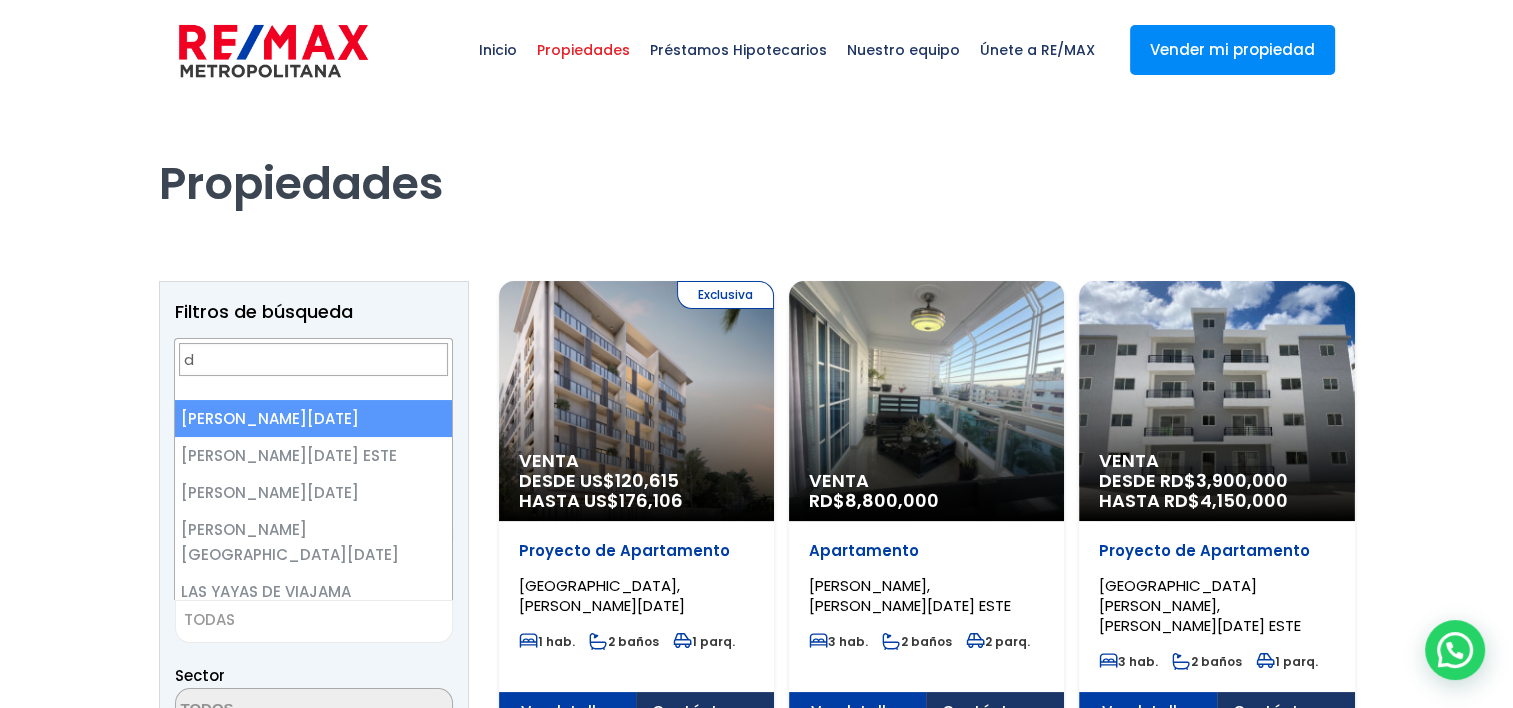 type 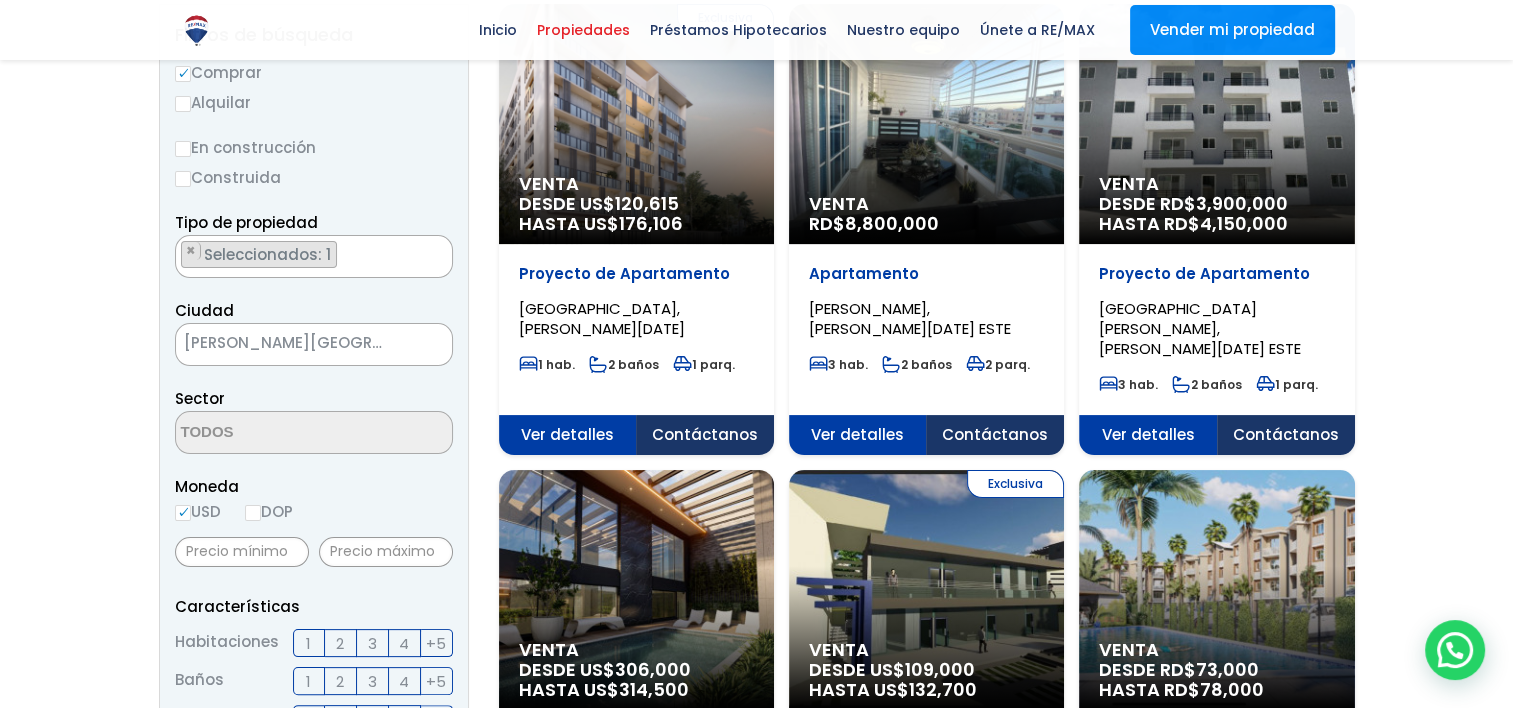 scroll, scrollTop: 272, scrollLeft: 0, axis: vertical 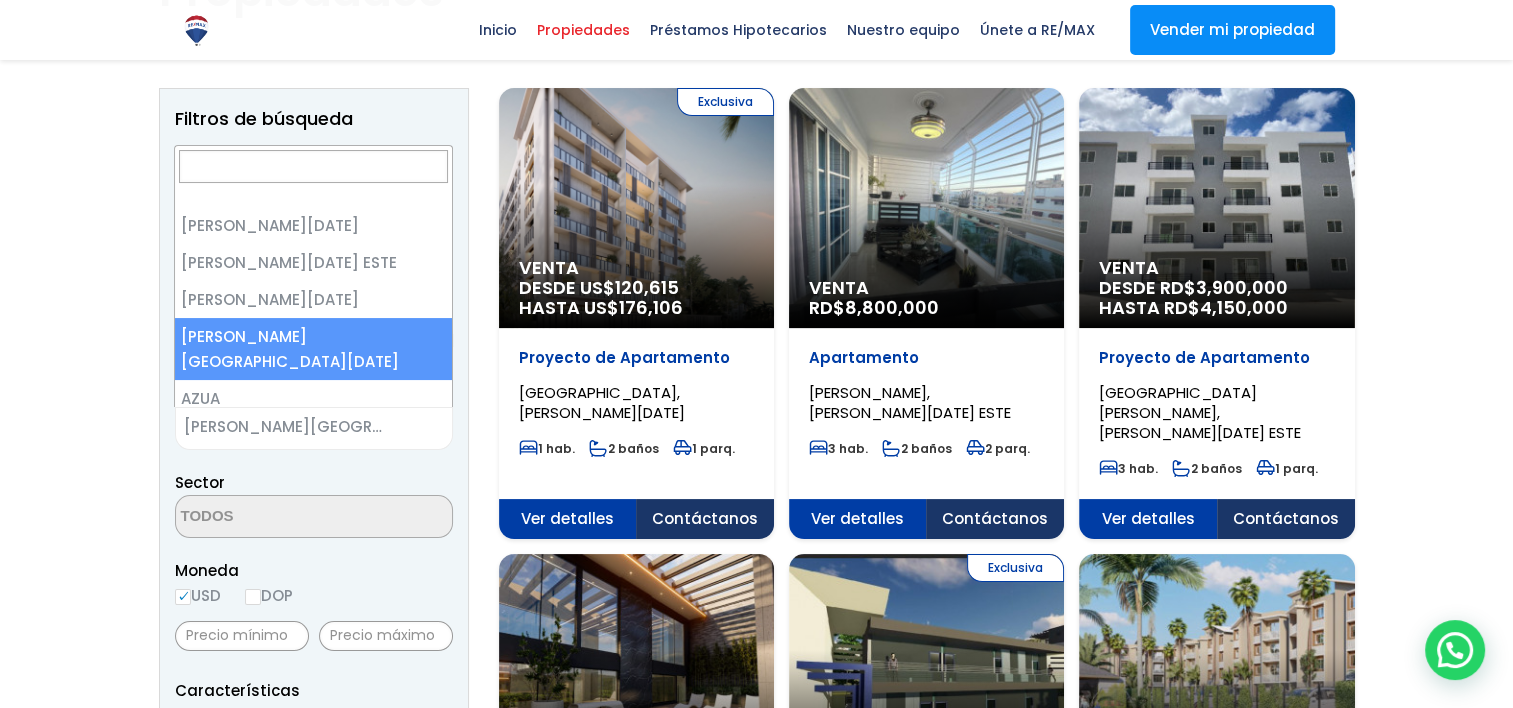 select on "148" 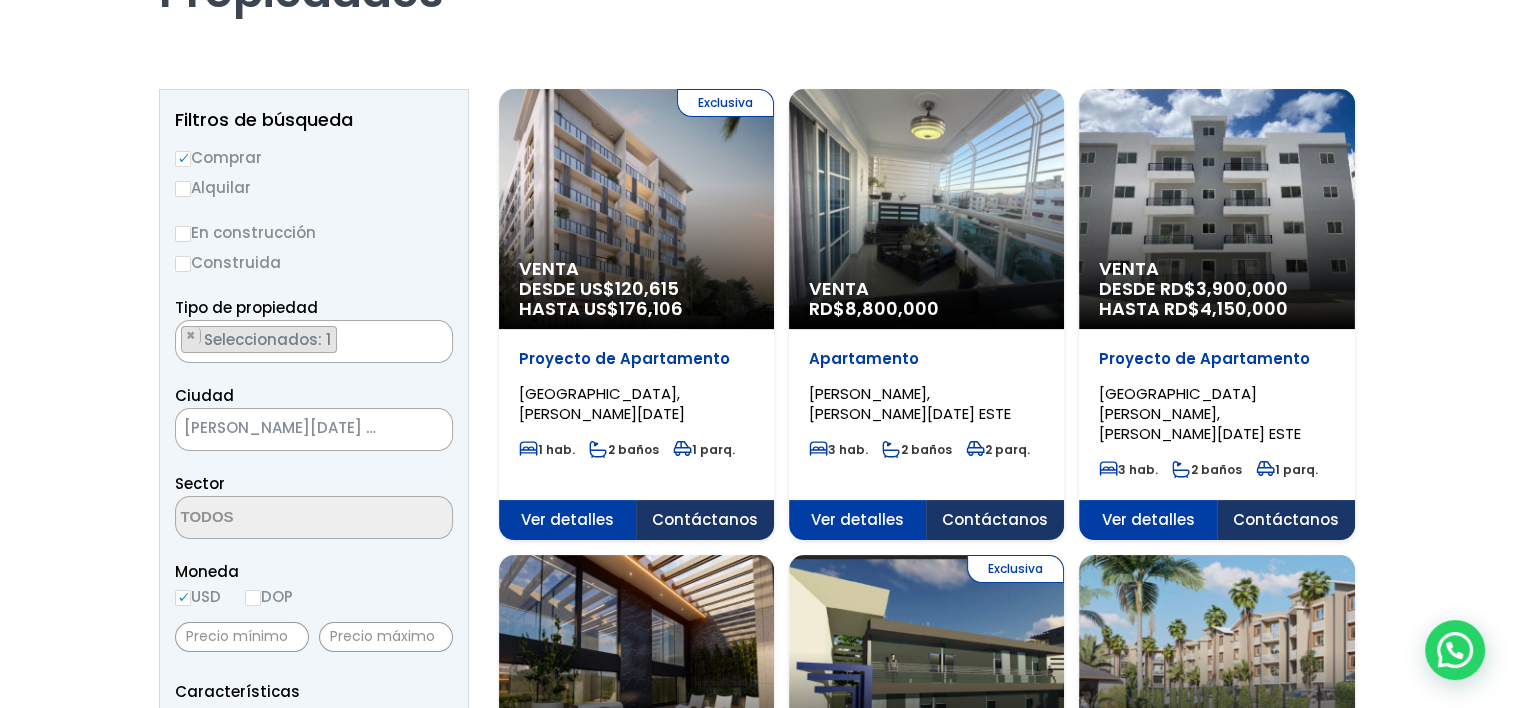 scroll, scrollTop: 0, scrollLeft: 0, axis: both 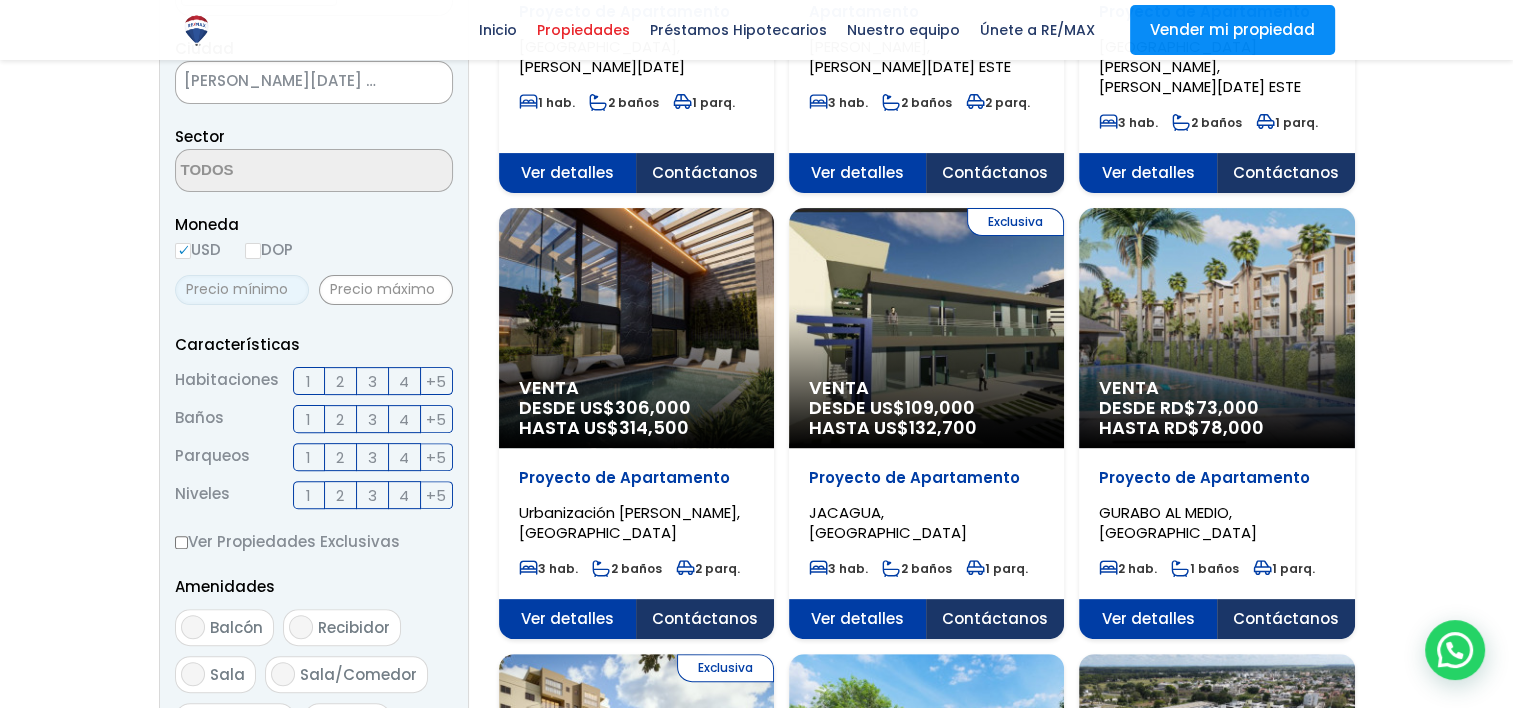 click at bounding box center [242, 290] 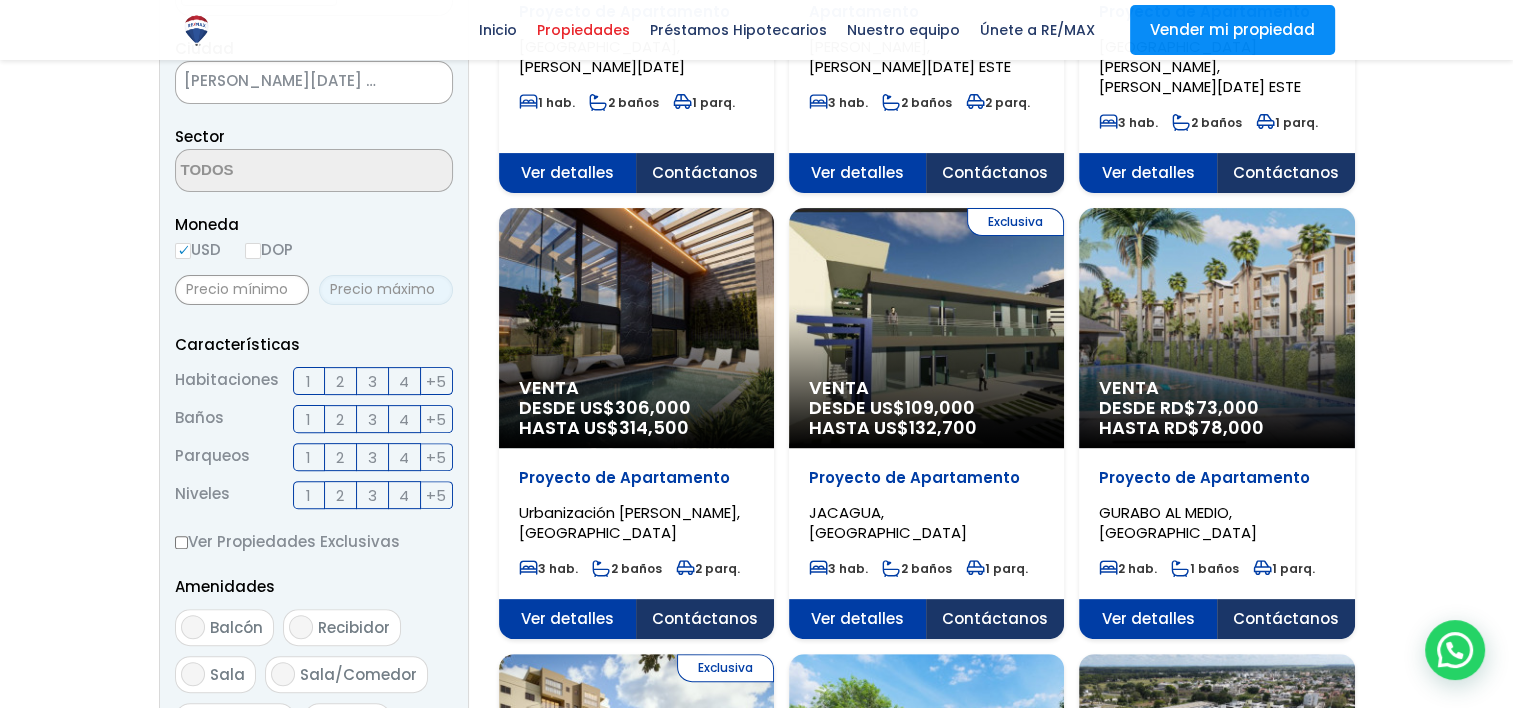 click at bounding box center [386, 290] 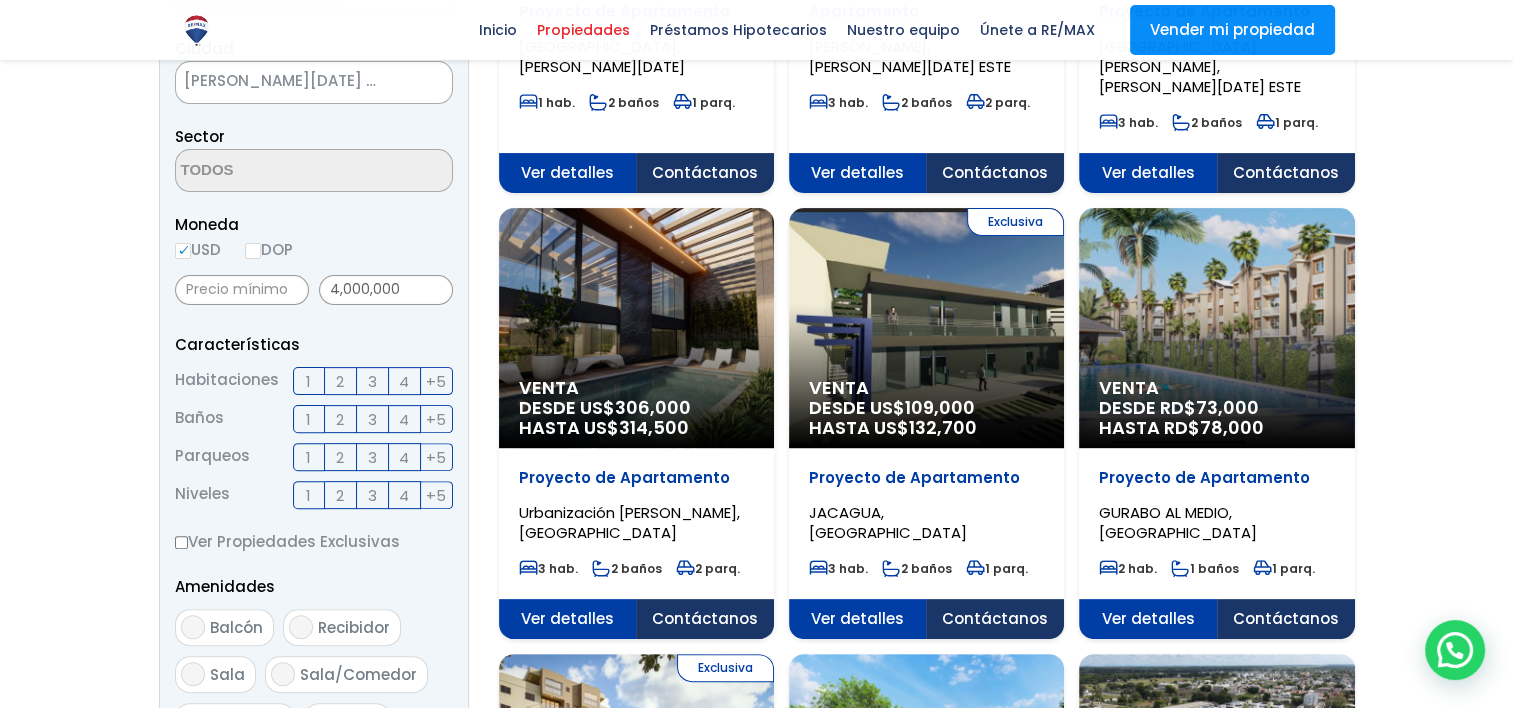 click on "2" at bounding box center [340, 381] 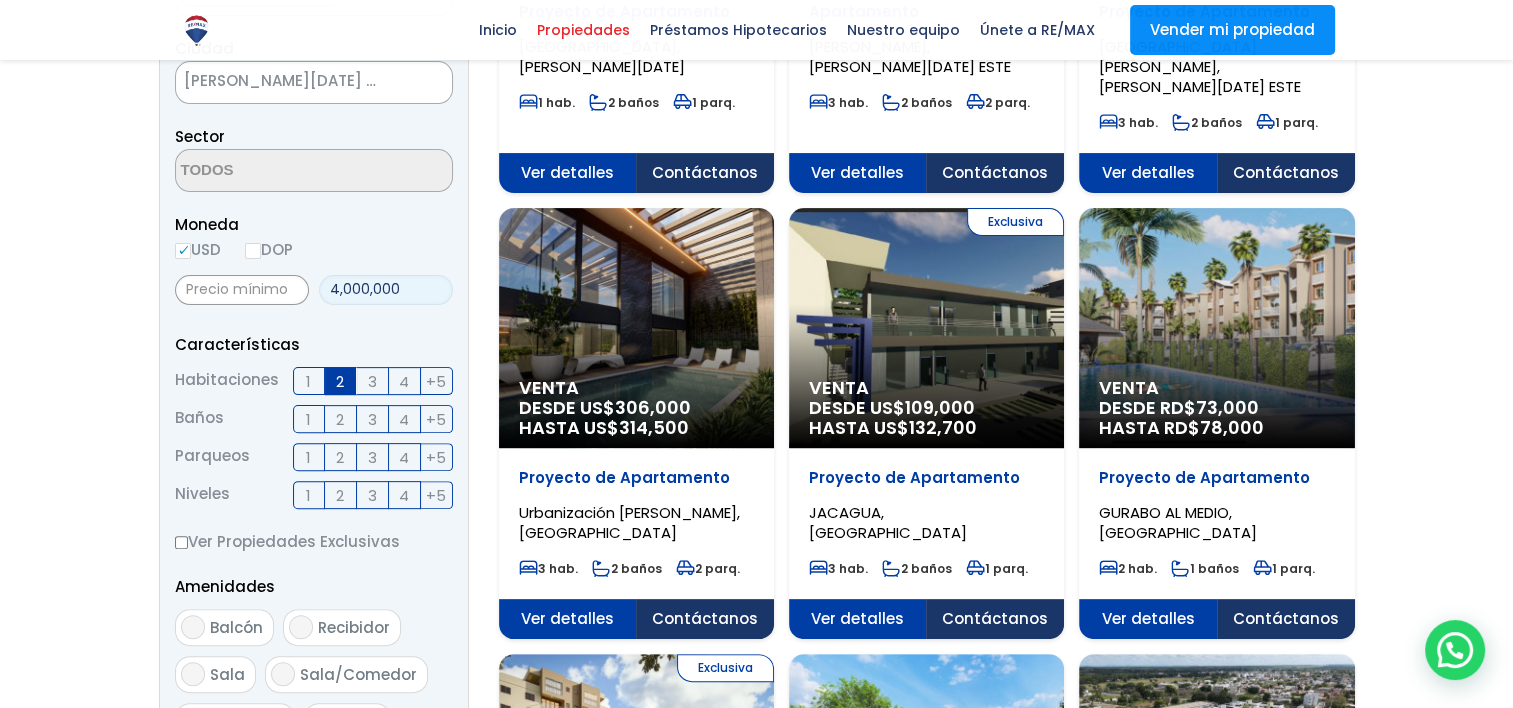 click on "4,000,000" at bounding box center (386, 290) 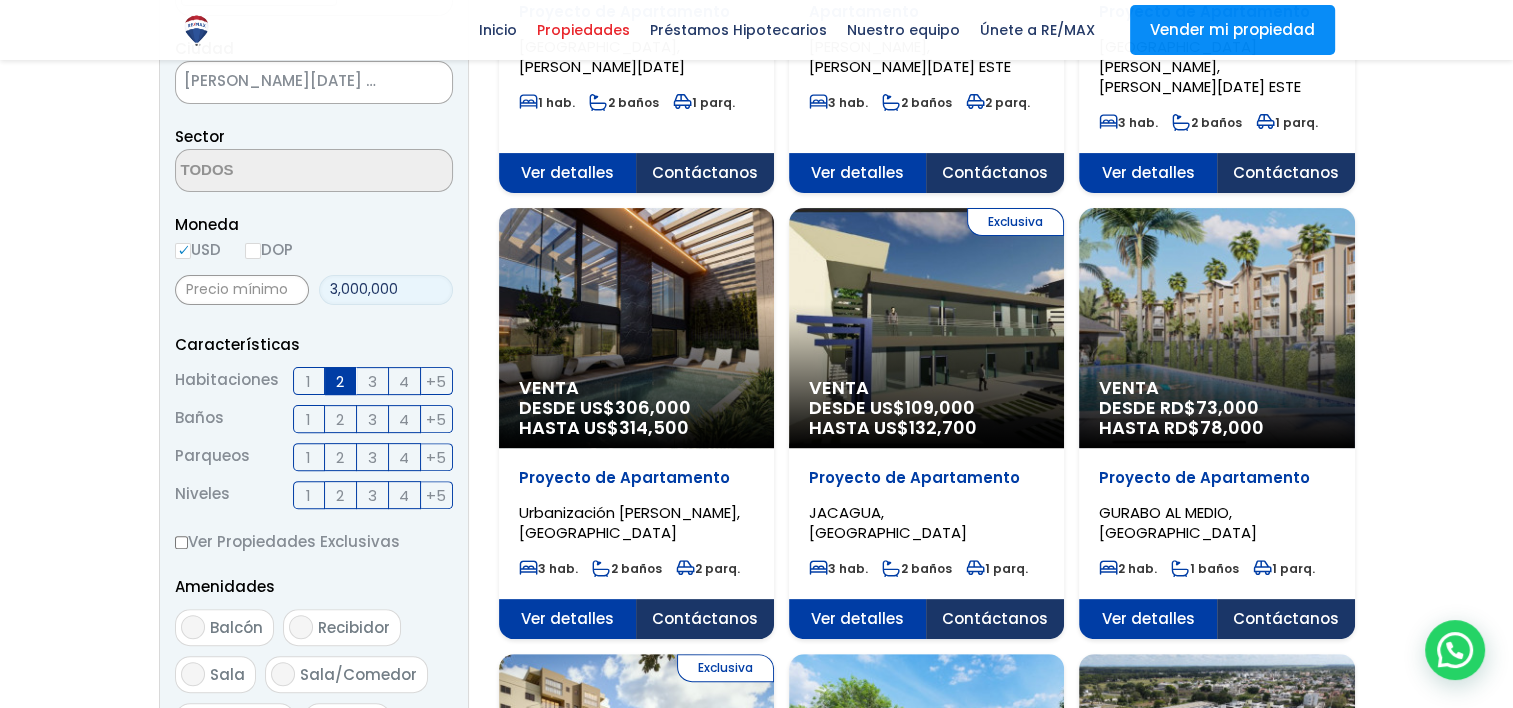 type on "3,000,000" 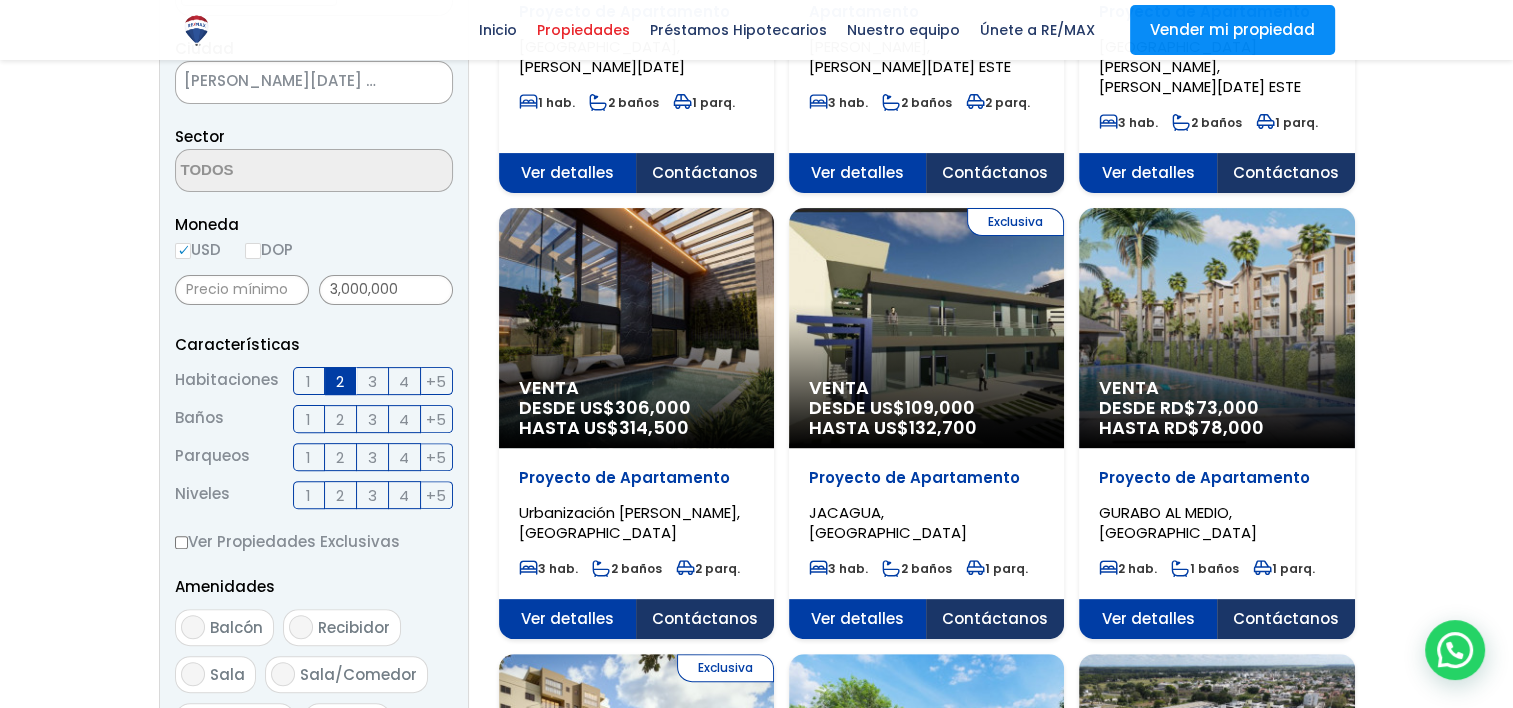 click on "2" at bounding box center (341, 495) 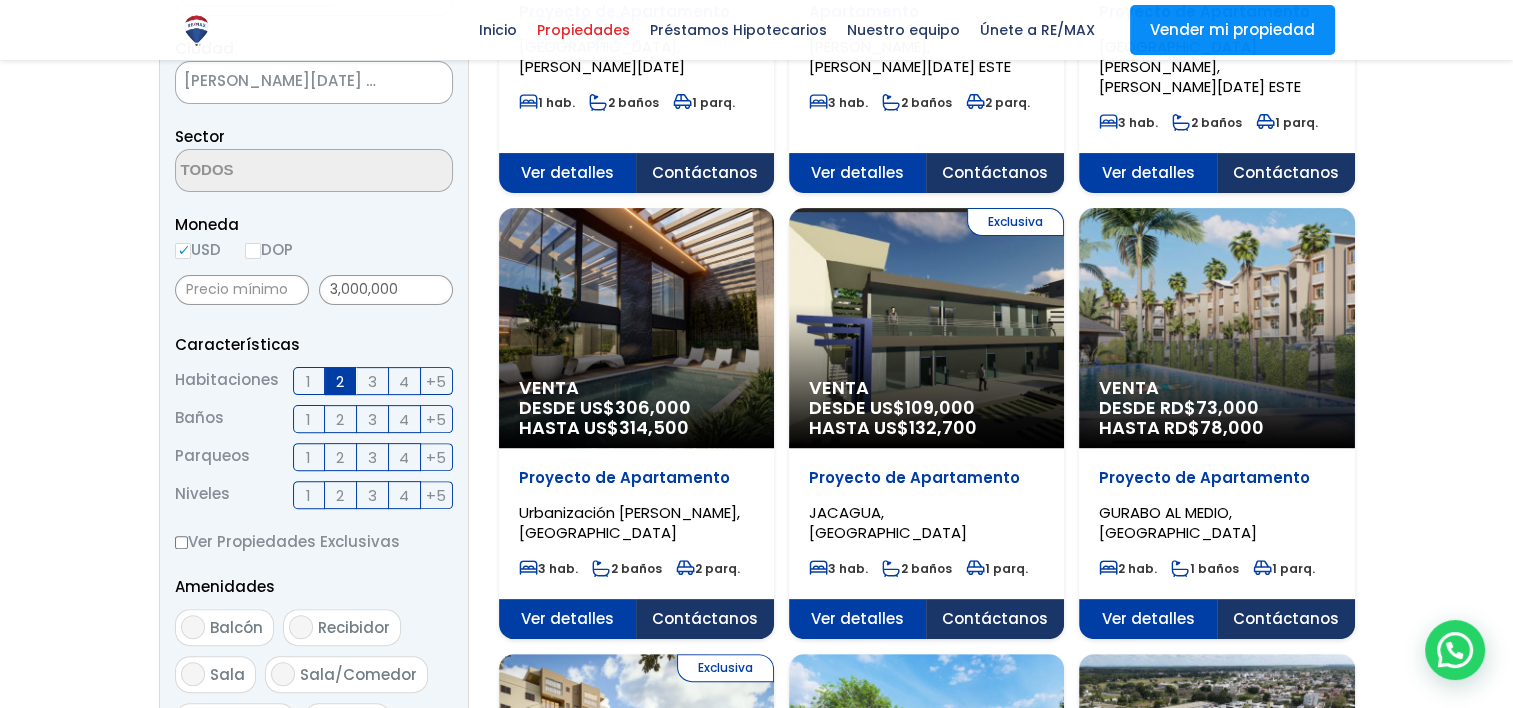 click on "2" at bounding box center (0, 0) 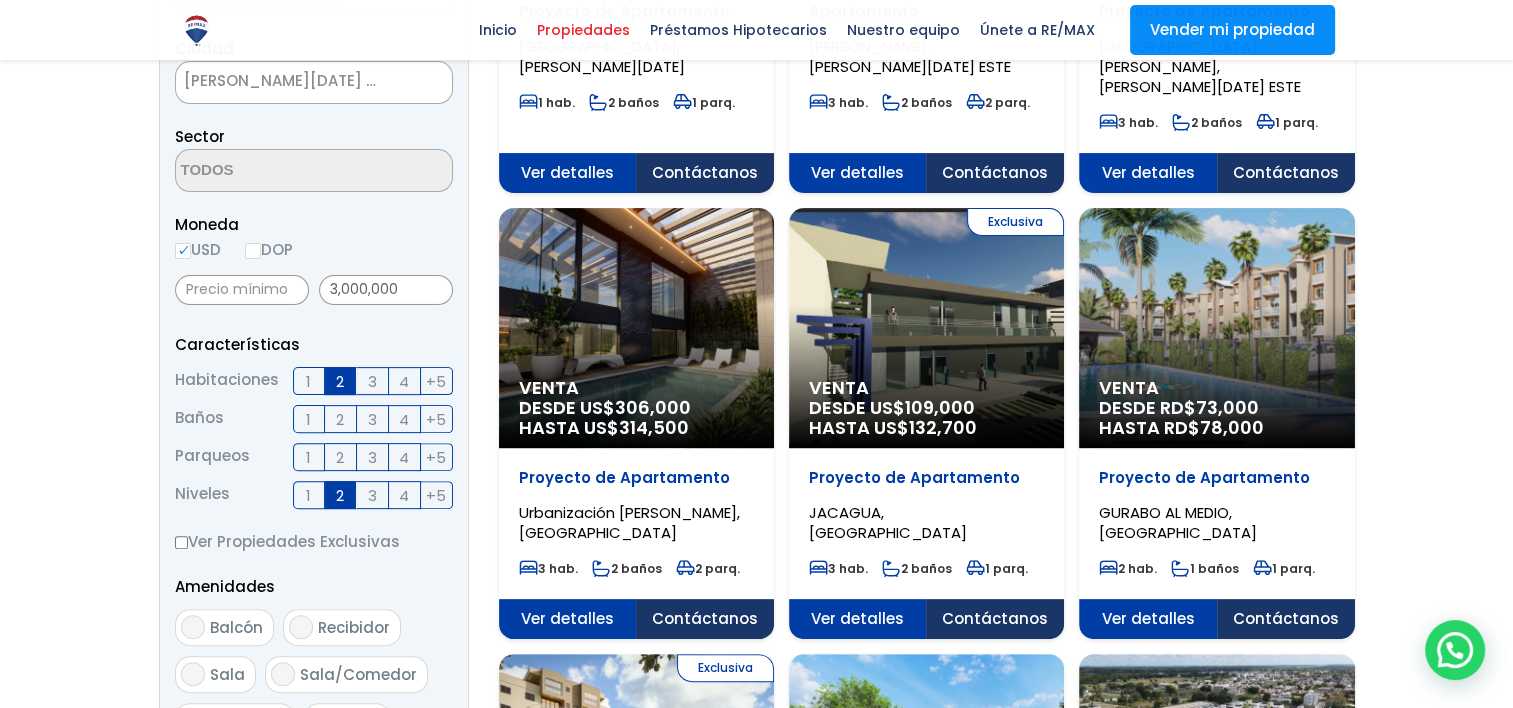 click on "3" at bounding box center [372, 495] 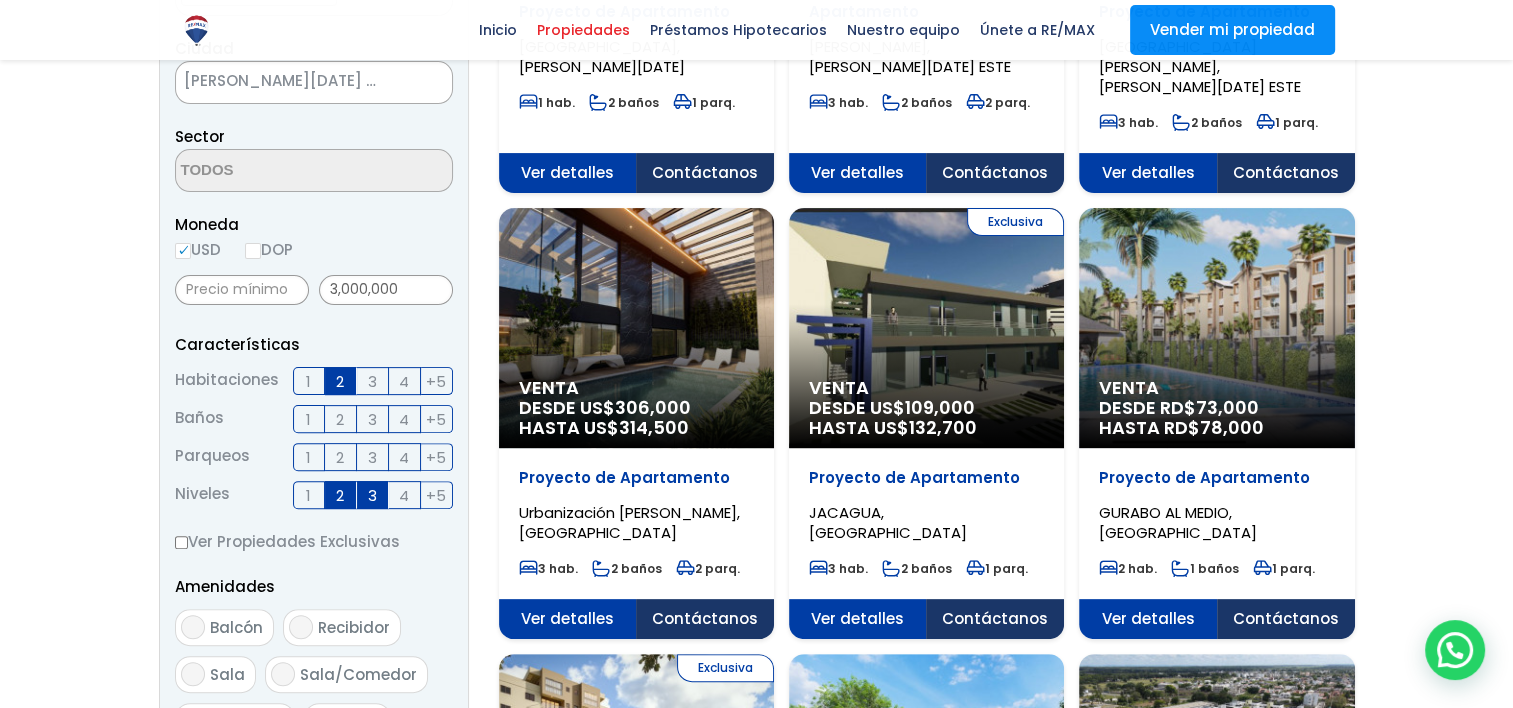click on "Balcón" at bounding box center [193, 627] 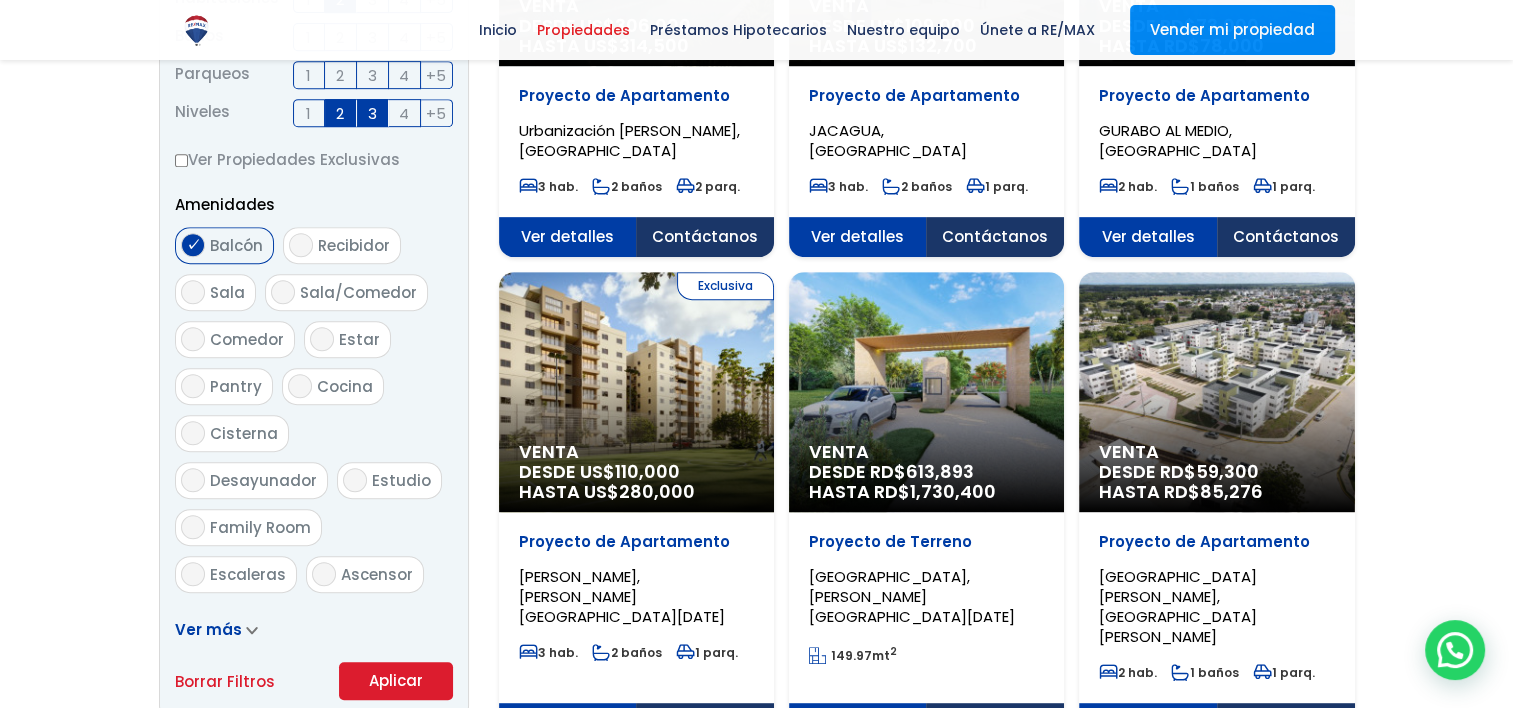 scroll, scrollTop: 928, scrollLeft: 0, axis: vertical 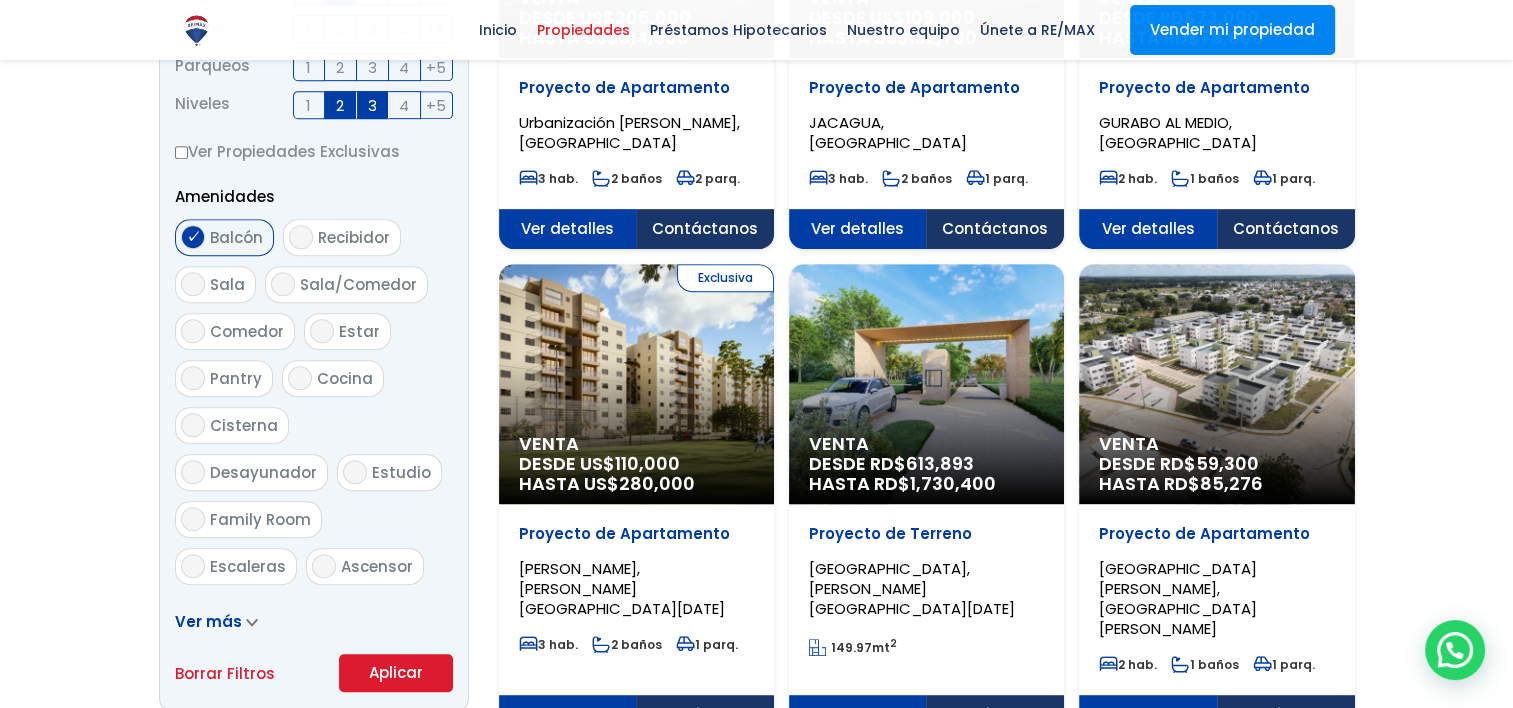 click on "Aplicar" at bounding box center [396, 673] 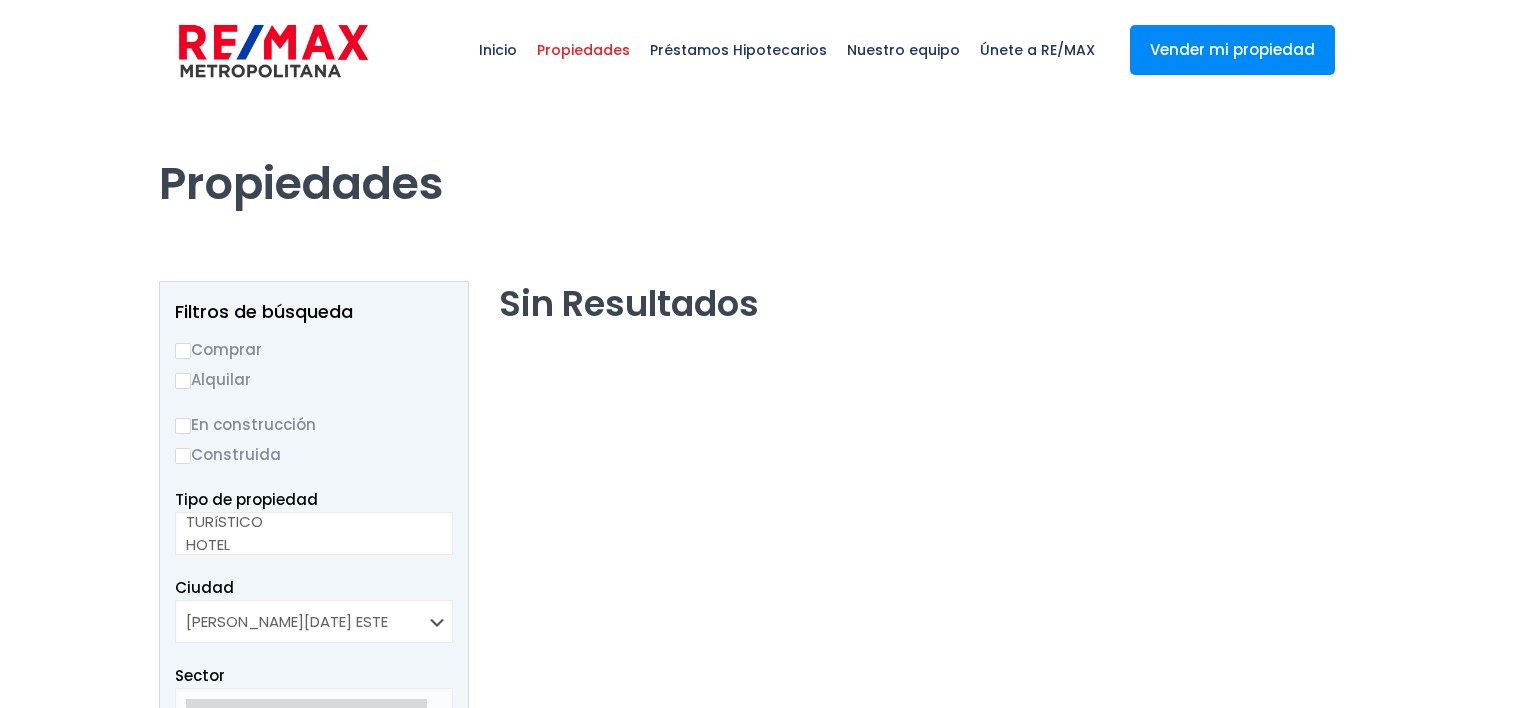 scroll, scrollTop: 0, scrollLeft: 0, axis: both 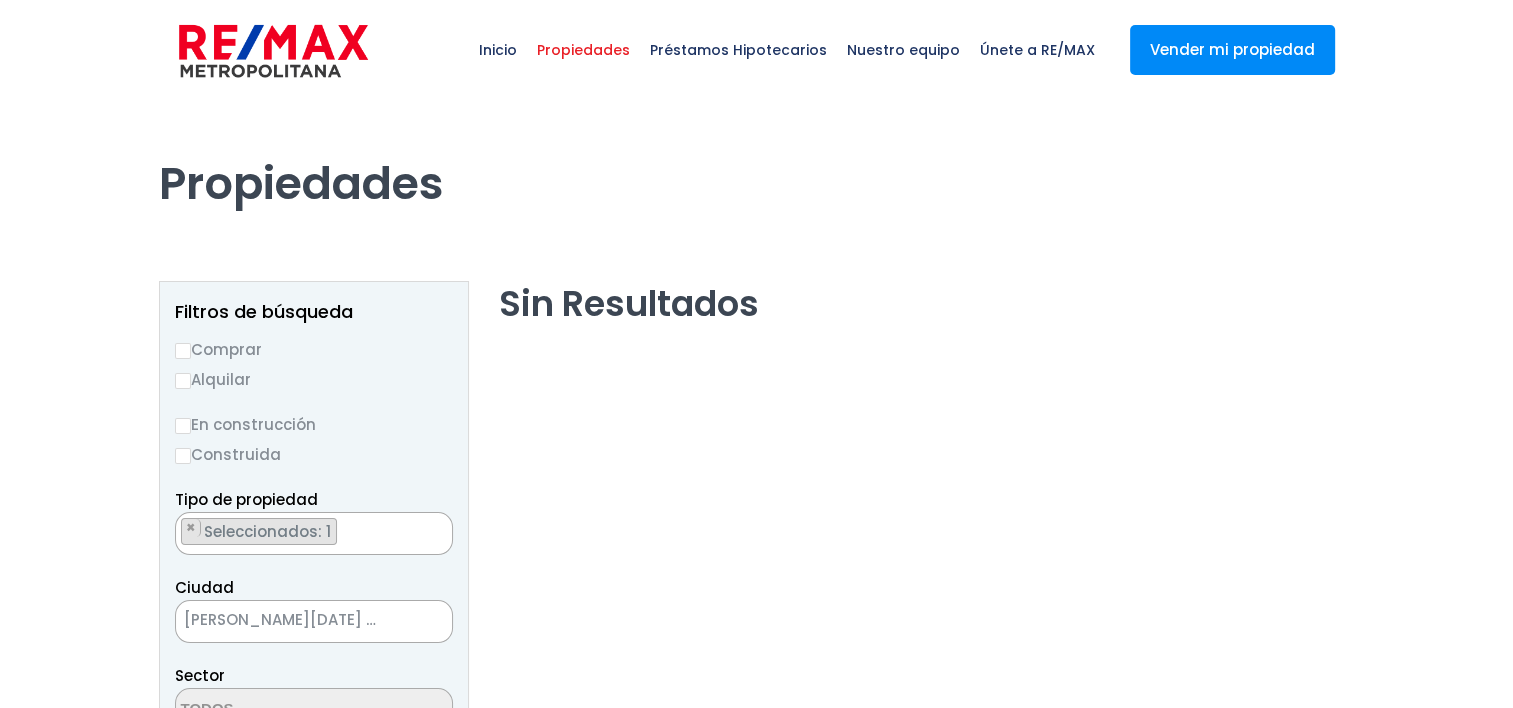 select 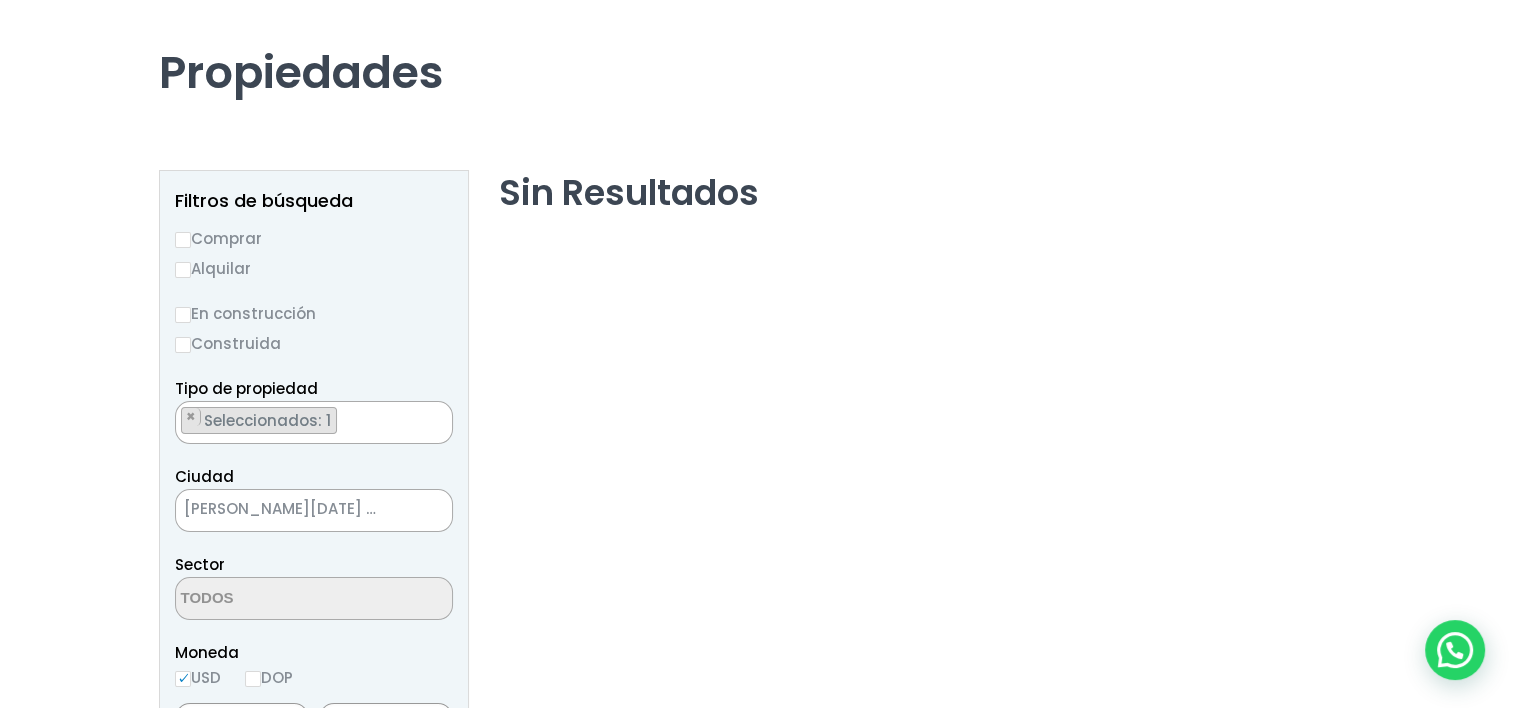 scroll, scrollTop: 121, scrollLeft: 0, axis: vertical 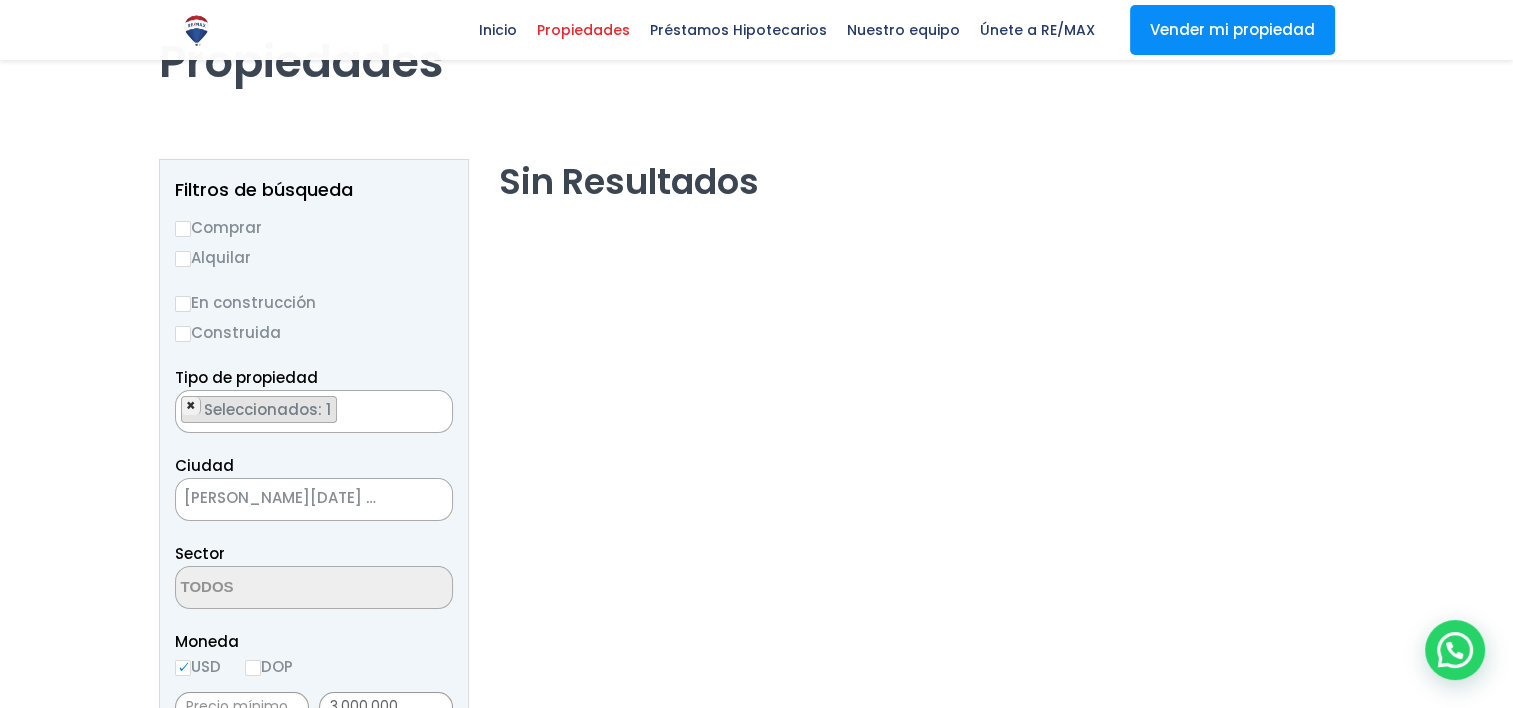 click on "×" at bounding box center (191, 406) 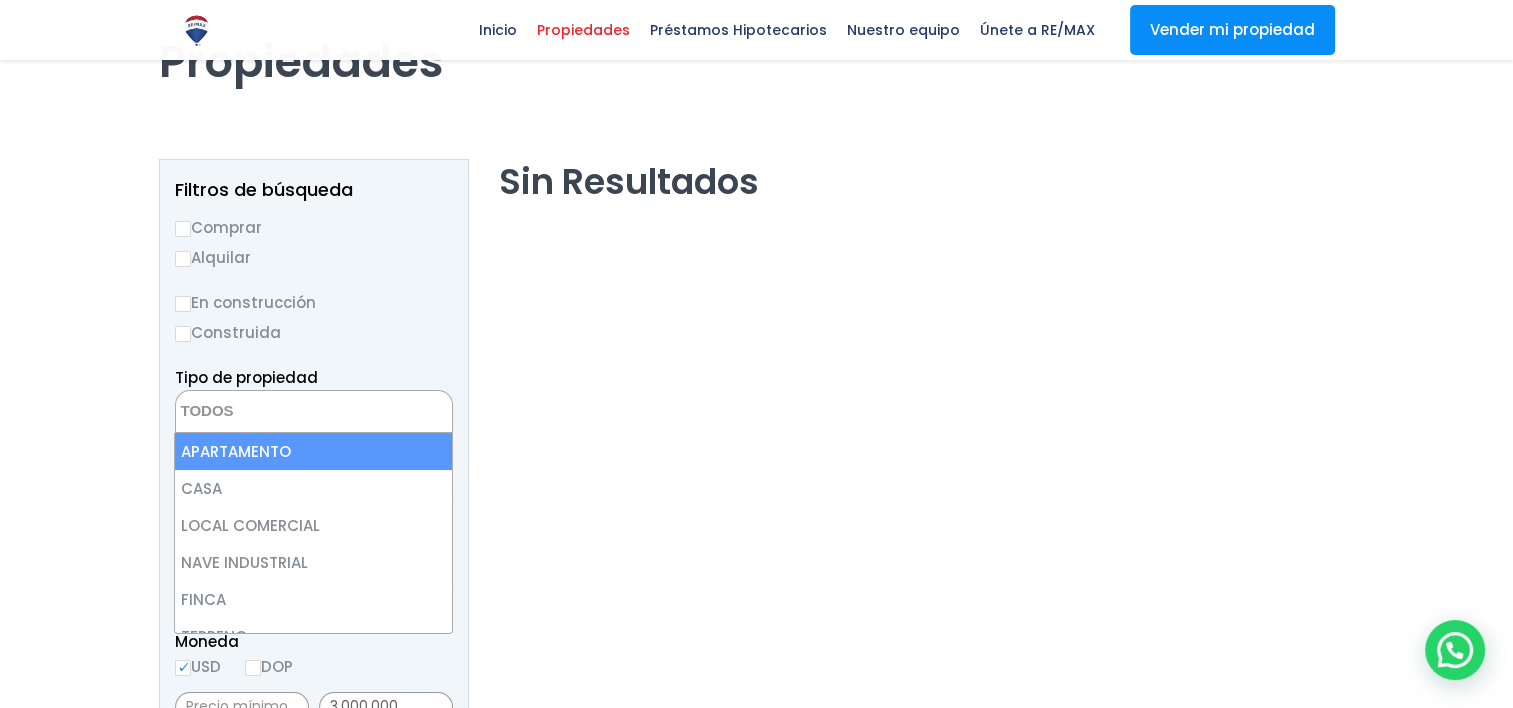 select on "apartment" 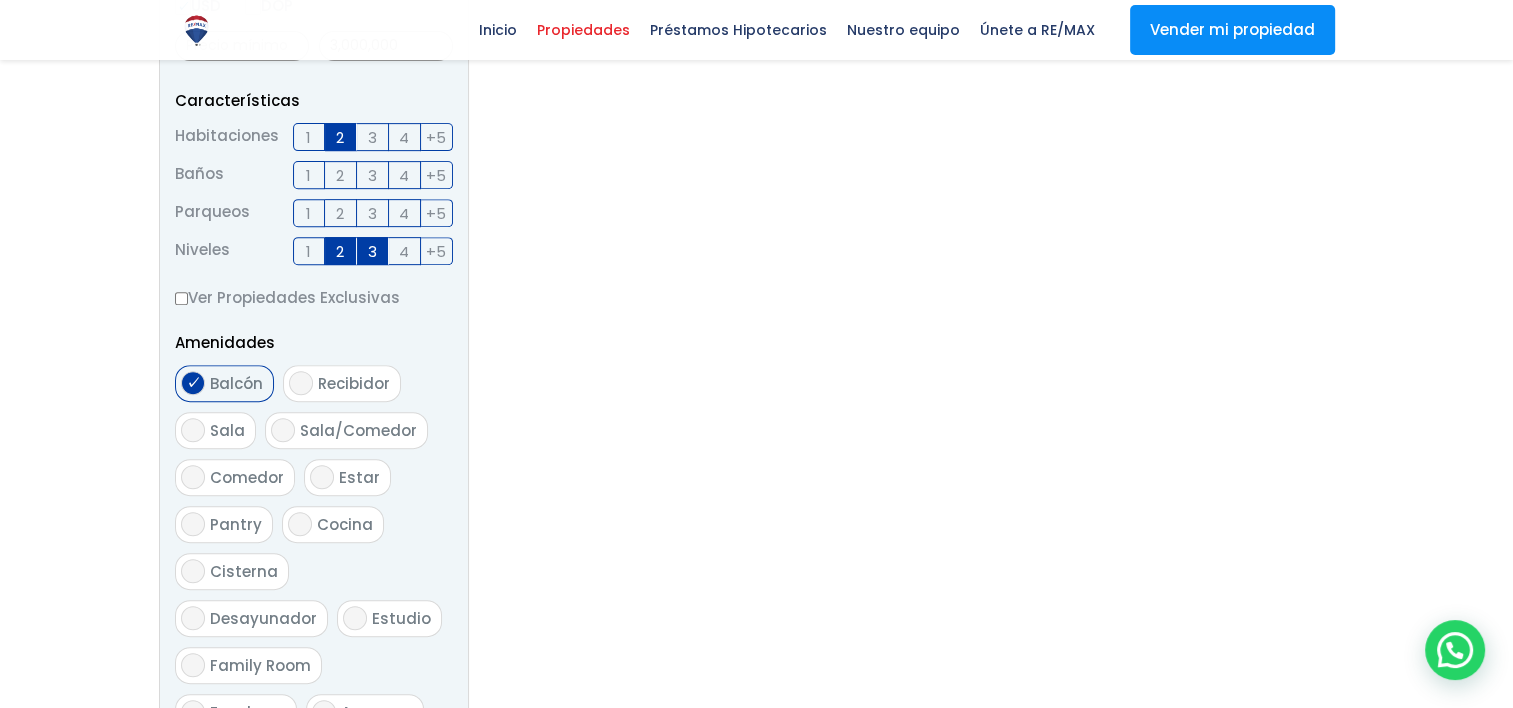 scroll, scrollTop: 796, scrollLeft: 0, axis: vertical 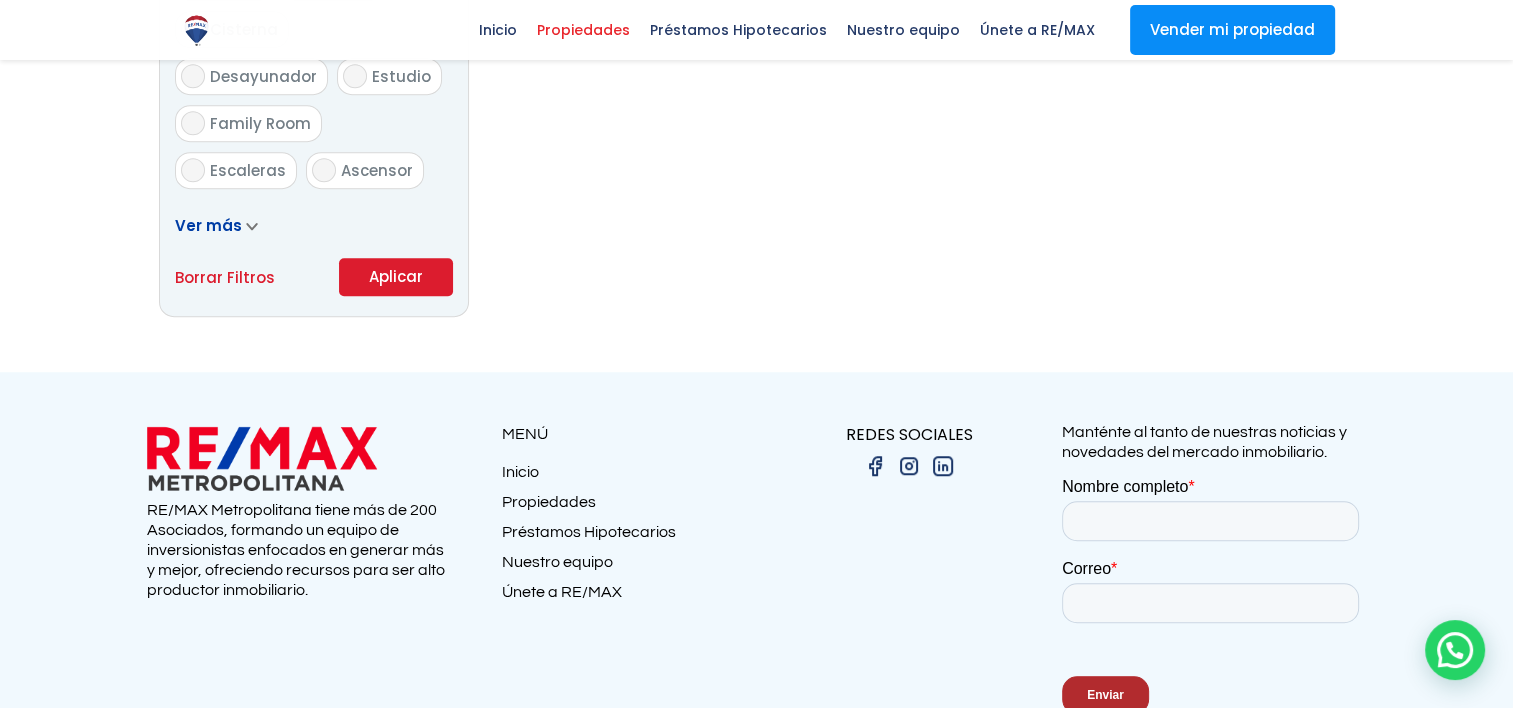 click on "Aplicar" at bounding box center (396, 277) 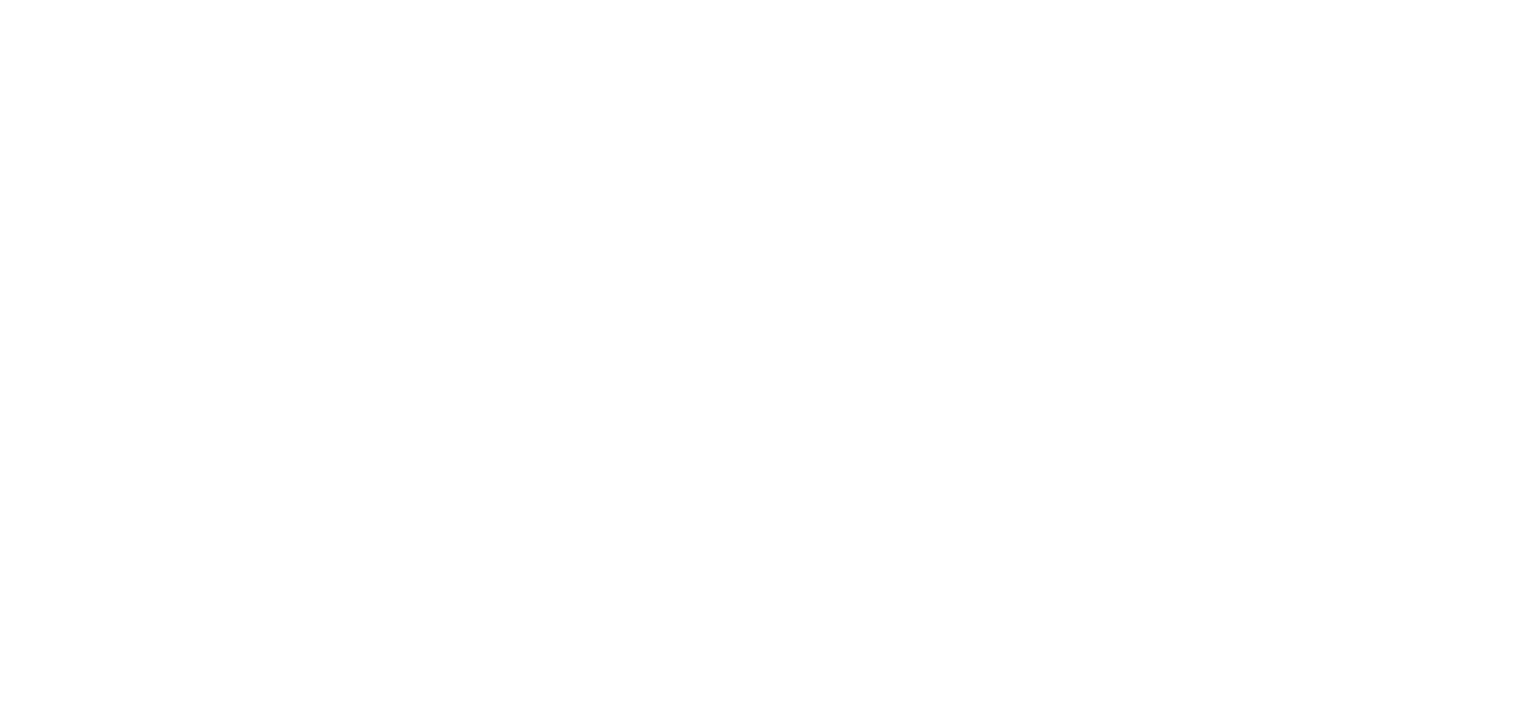 scroll, scrollTop: 0, scrollLeft: 0, axis: both 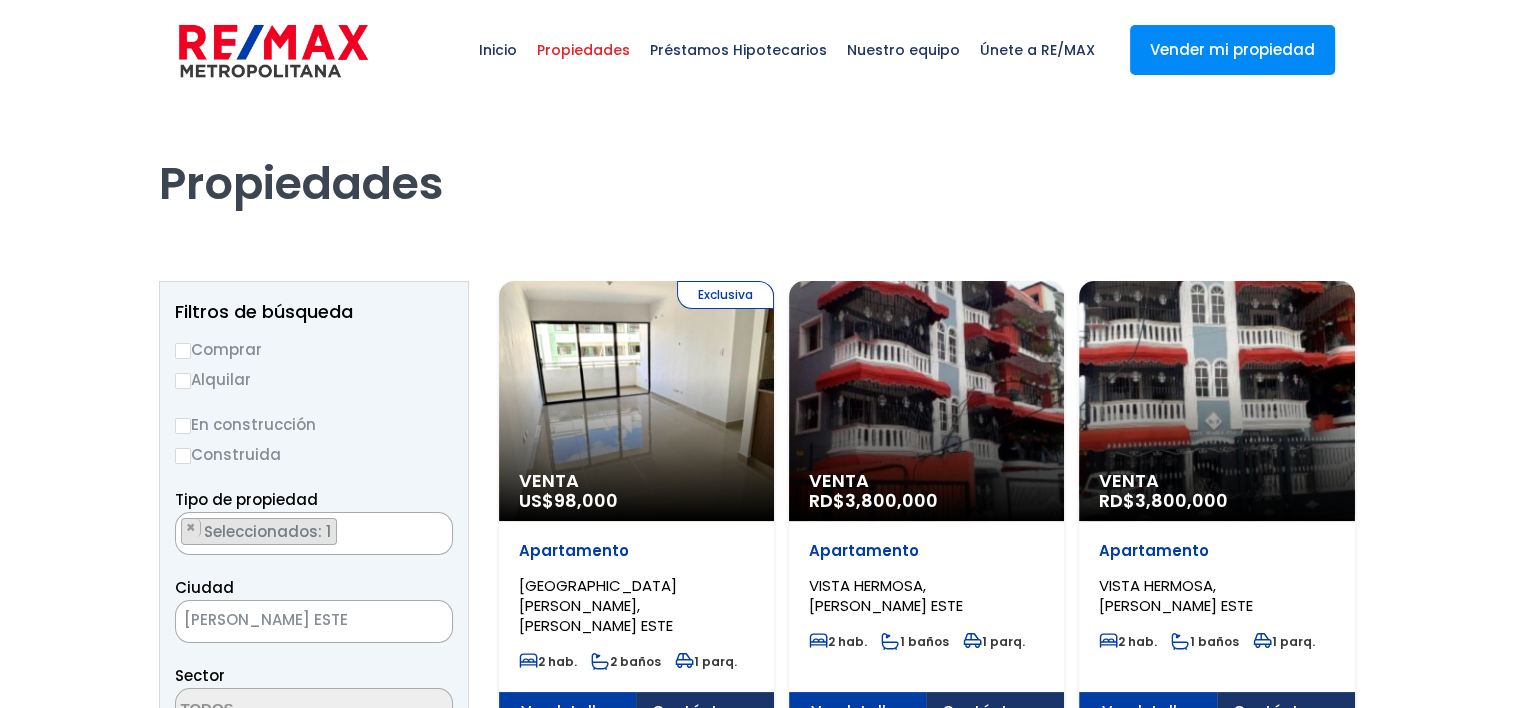 select 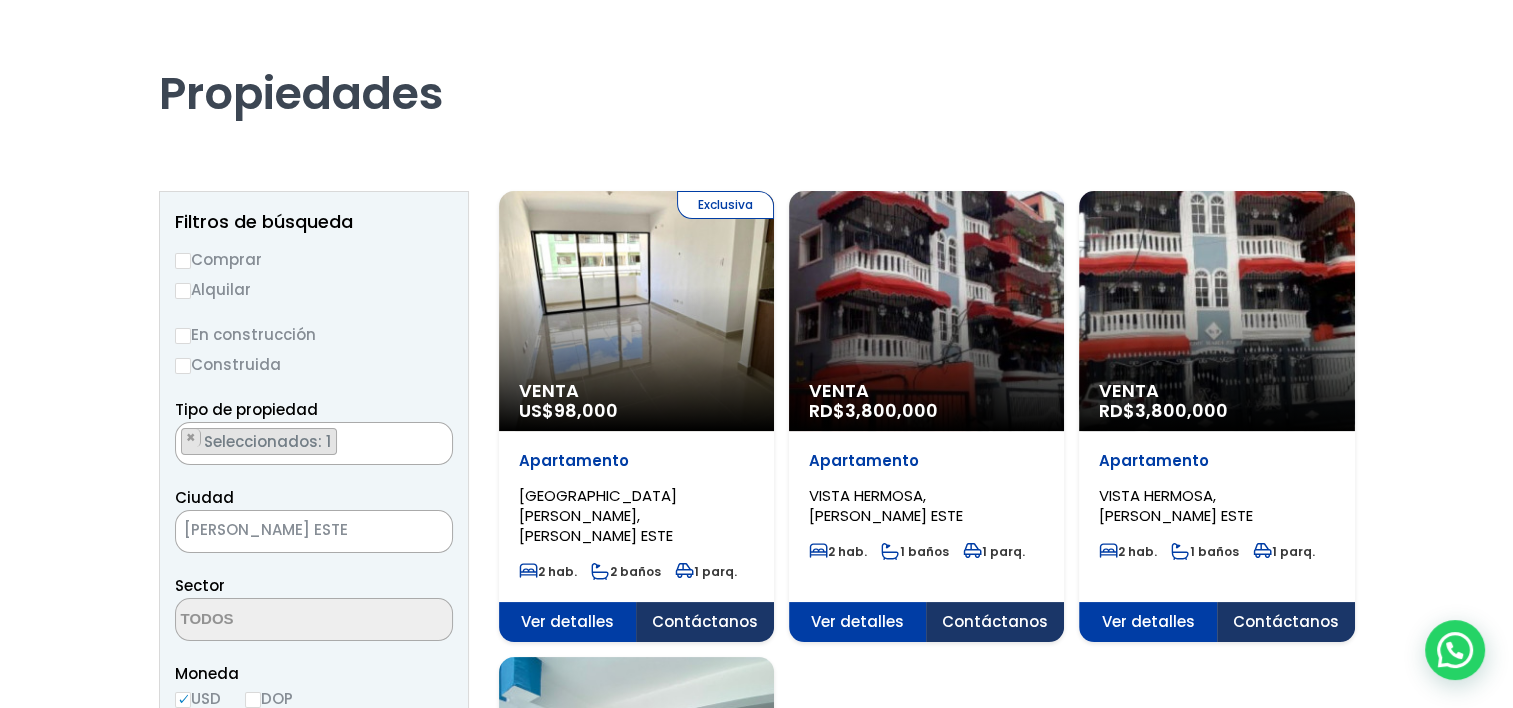 scroll, scrollTop: 88, scrollLeft: 0, axis: vertical 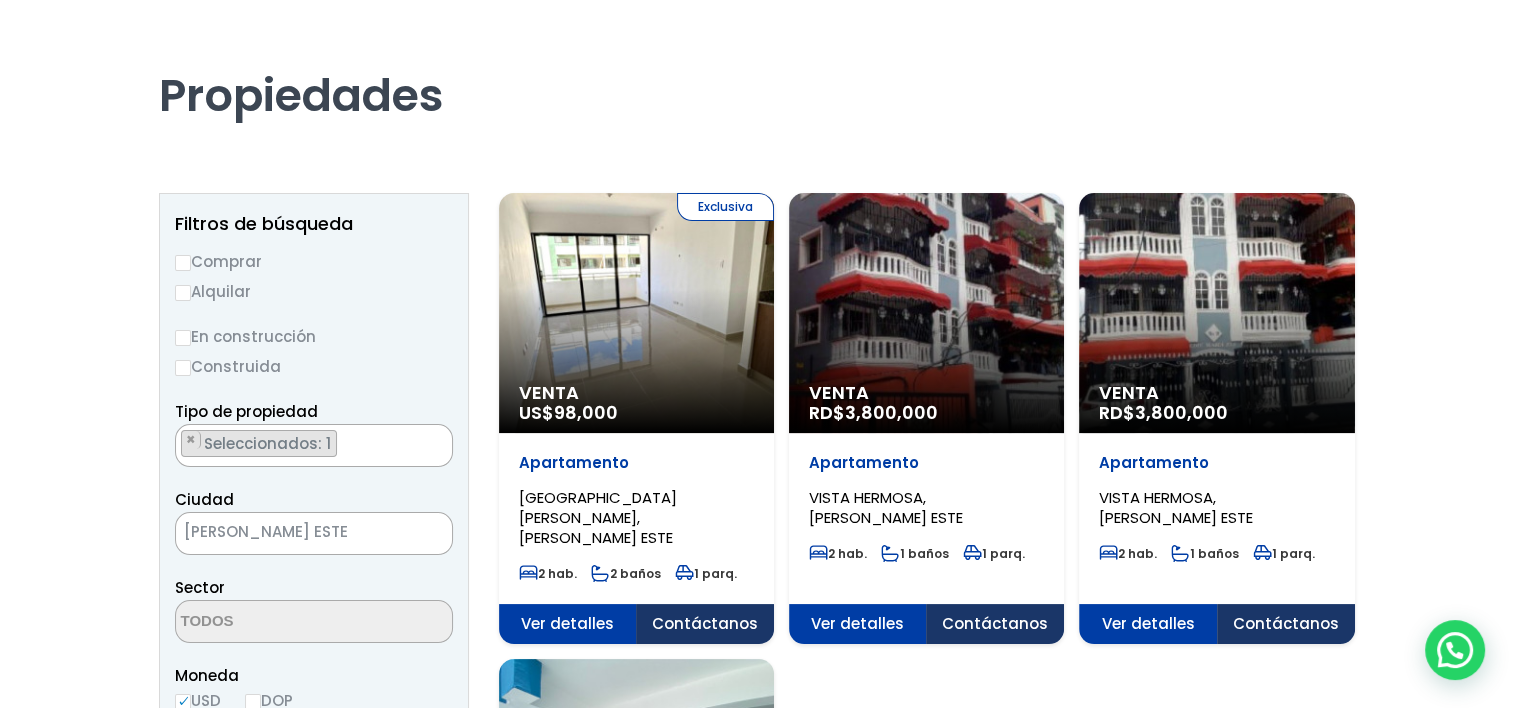 click on "Exclusiva
Venta
US$  98,000" at bounding box center (636, 313) 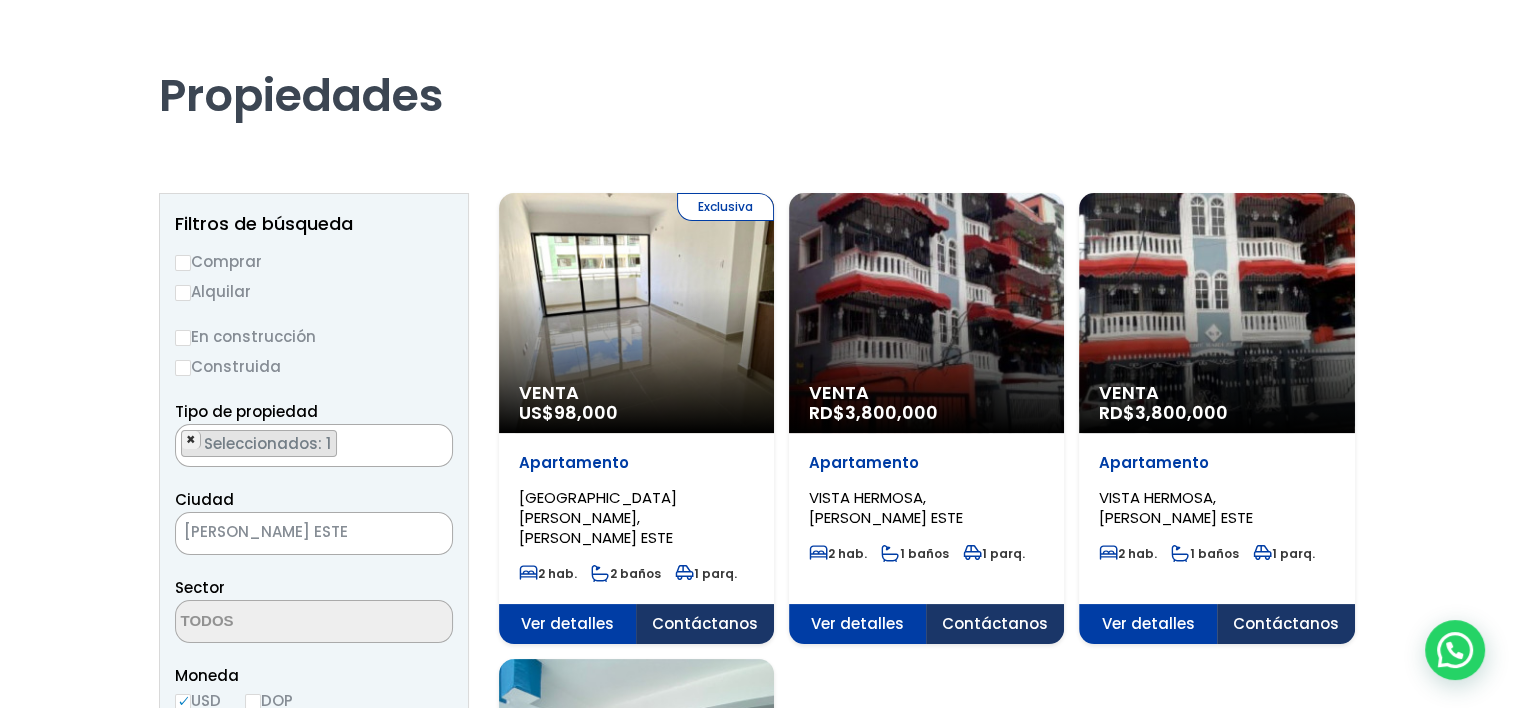 click on "×" at bounding box center (191, 440) 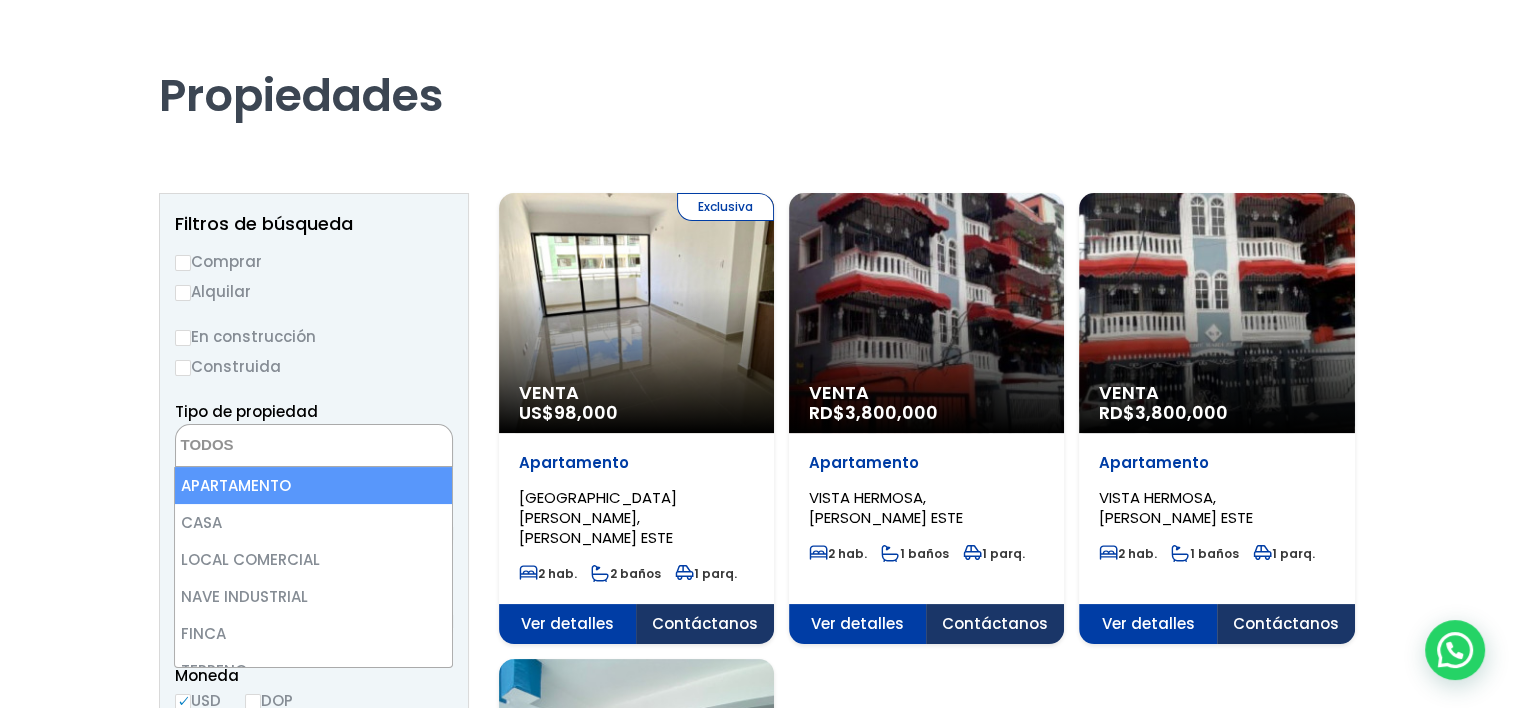 select on "apartment" 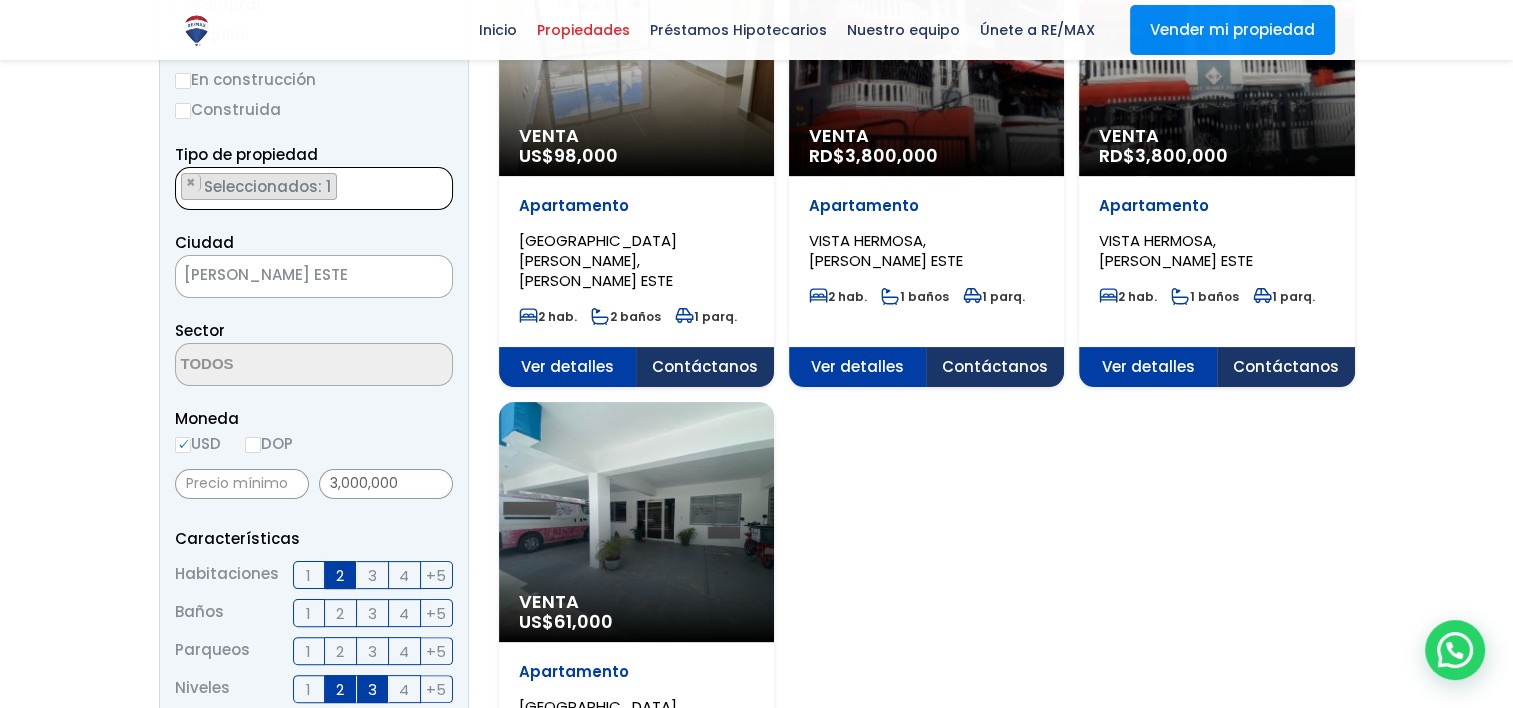 scroll, scrollTop: 349, scrollLeft: 0, axis: vertical 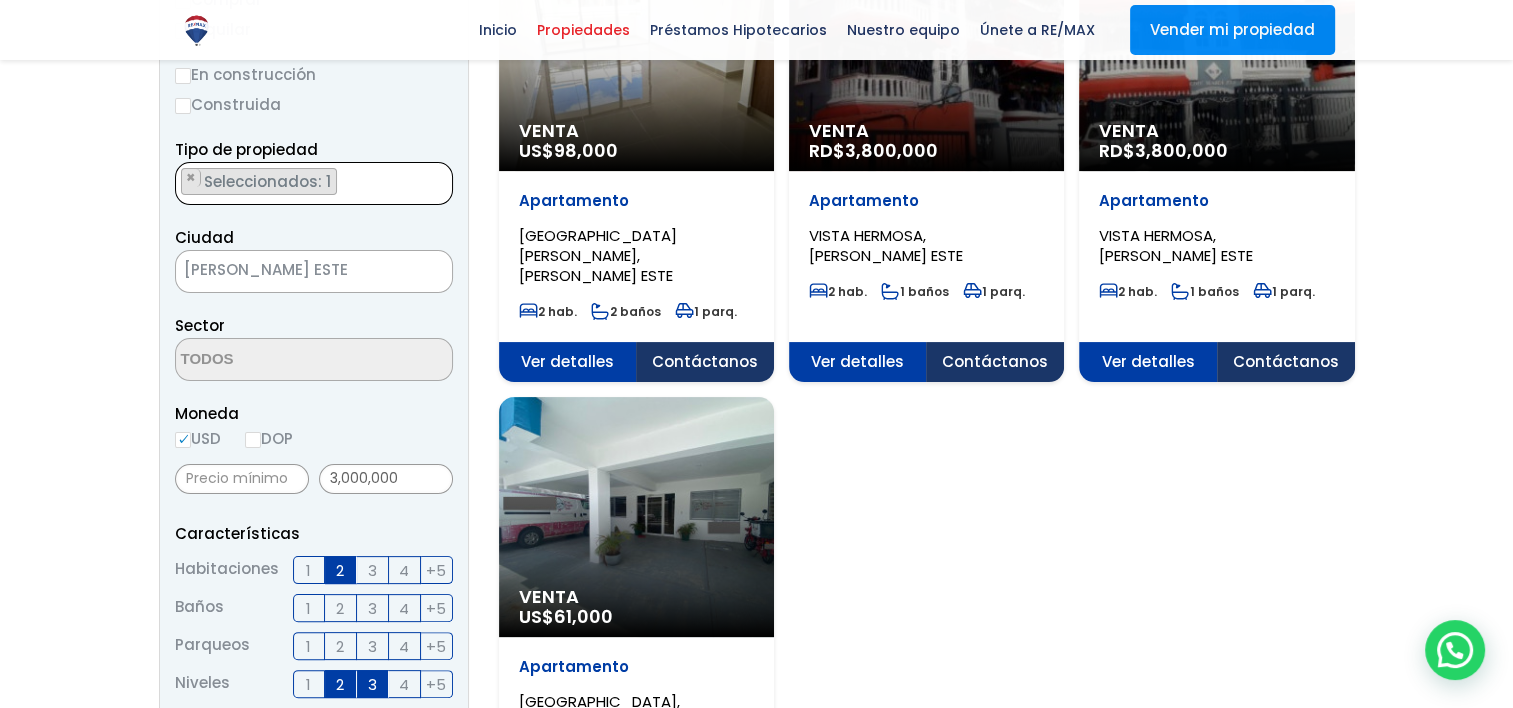 click on "[GEOGRAPHIC_DATA][PERSON_NAME] ESTE" at bounding box center (289, 270) 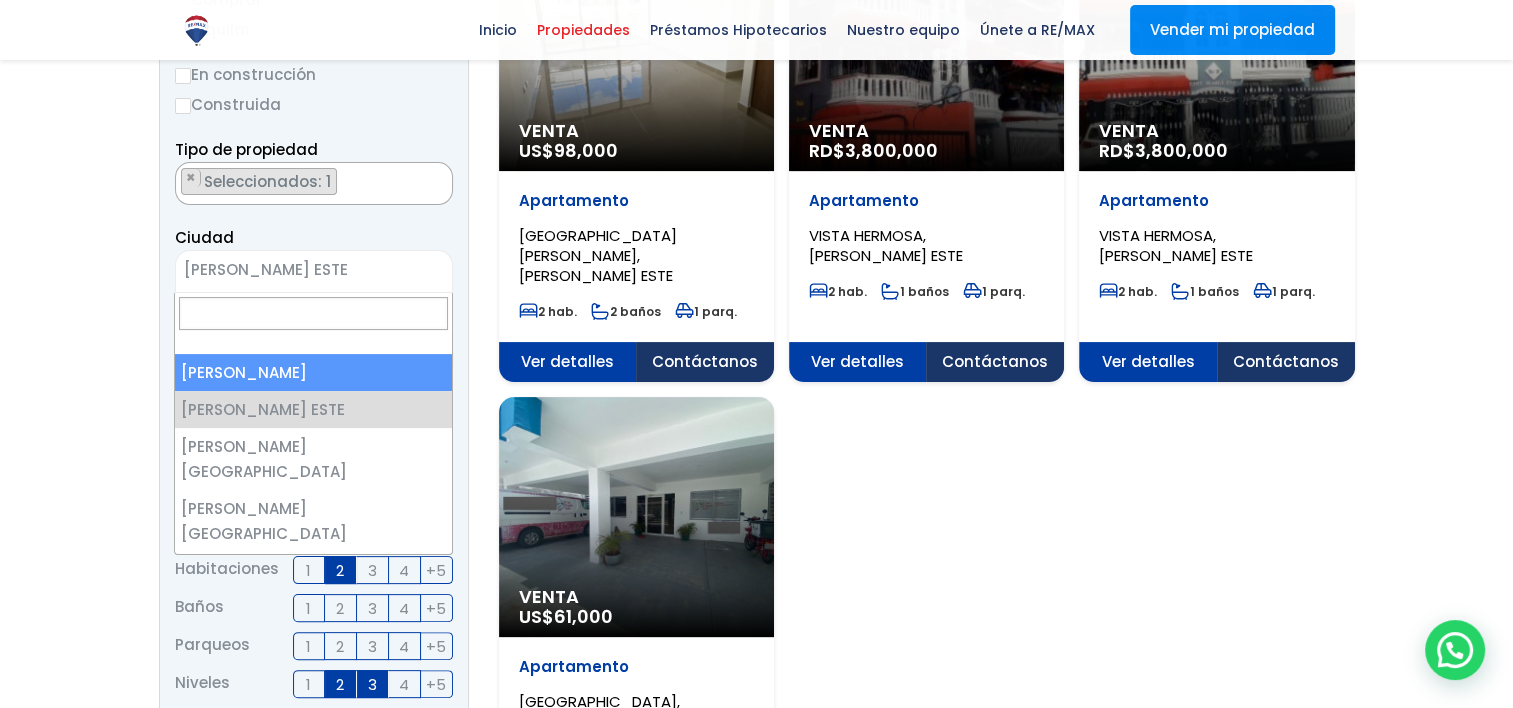 select on "1" 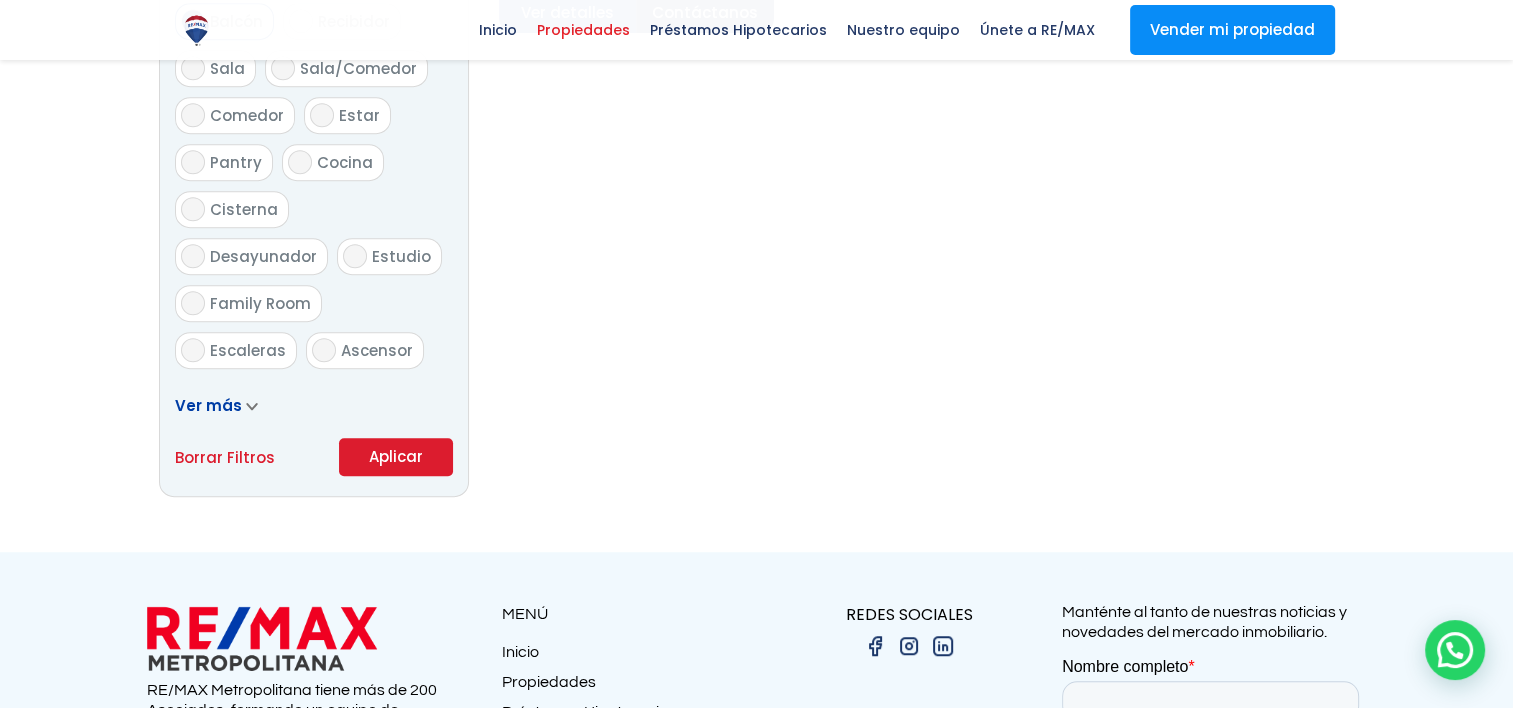scroll, scrollTop: 1146, scrollLeft: 0, axis: vertical 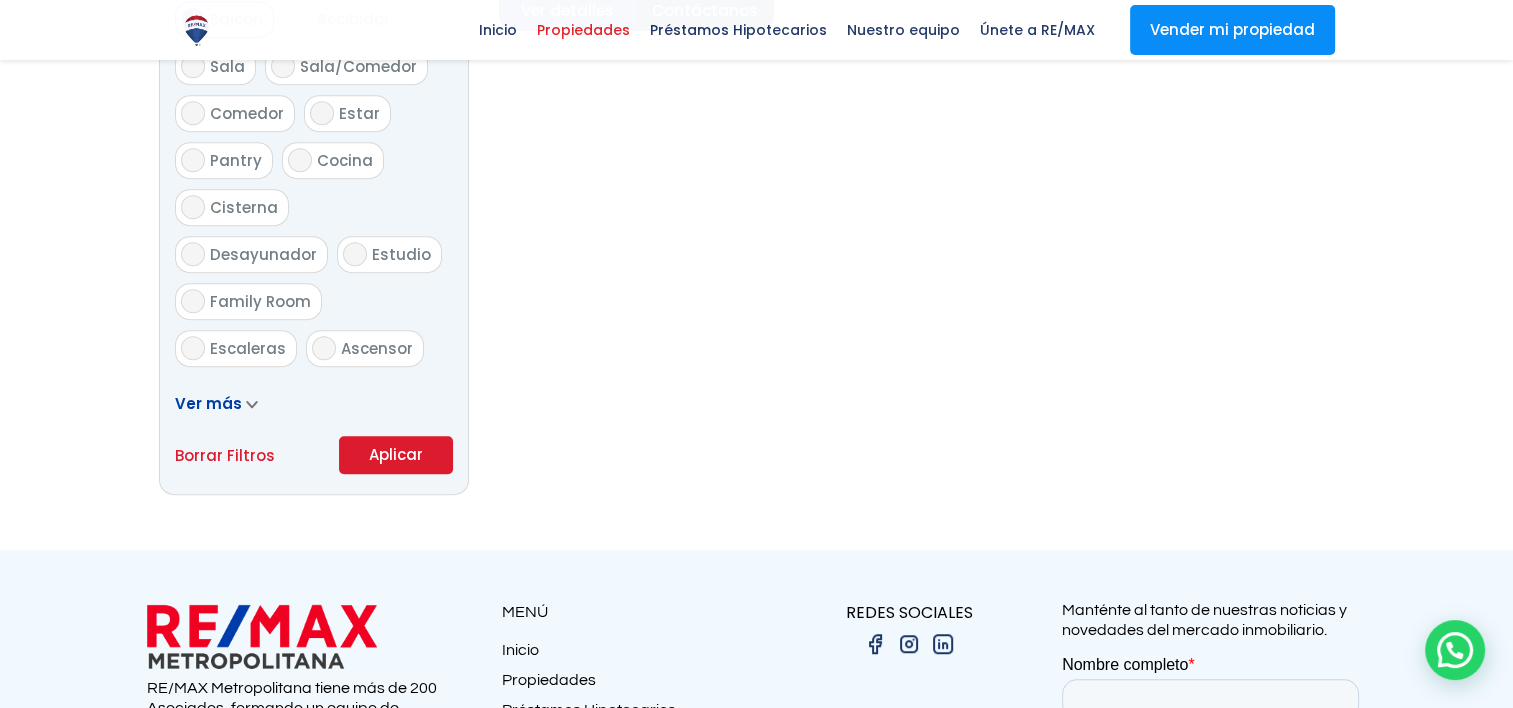 click on "Aplicar" at bounding box center (396, 455) 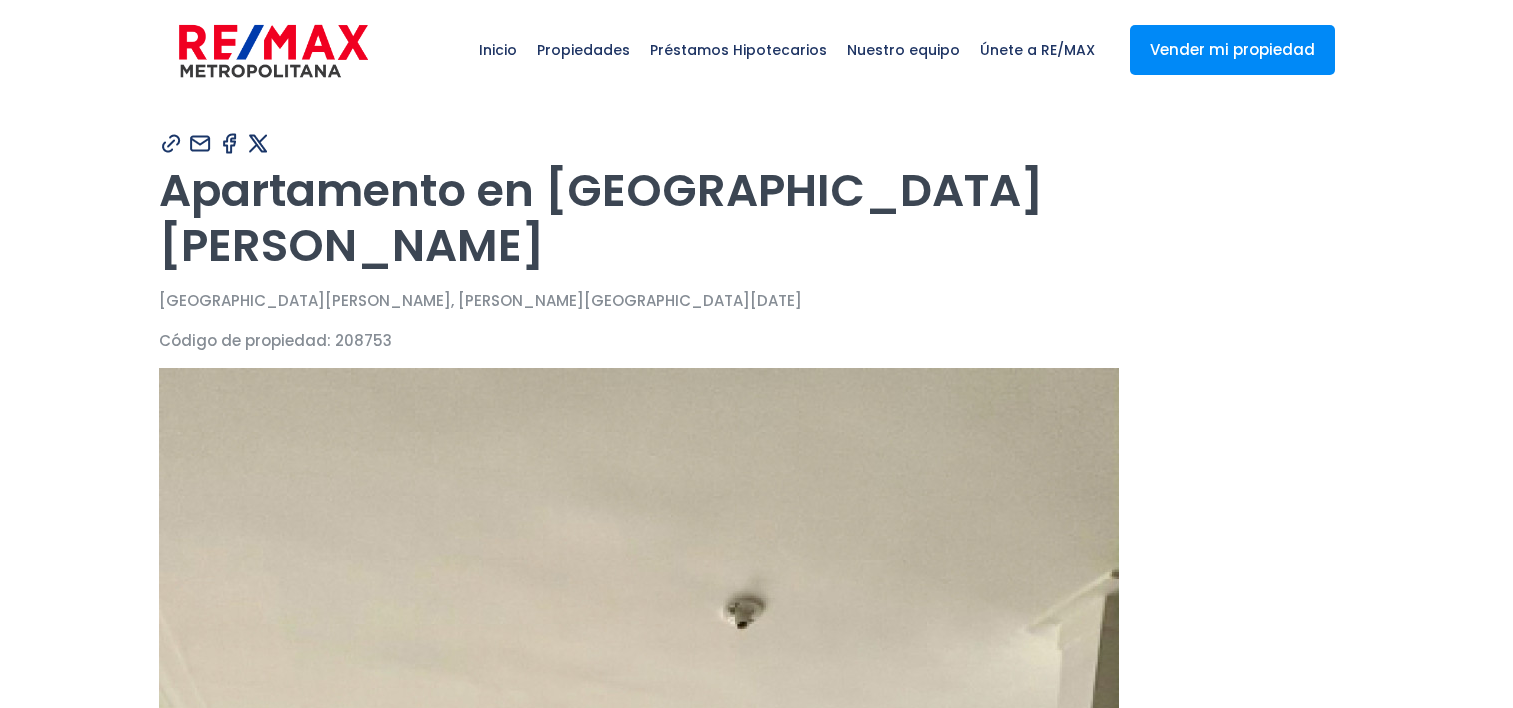 scroll, scrollTop: 0, scrollLeft: 0, axis: both 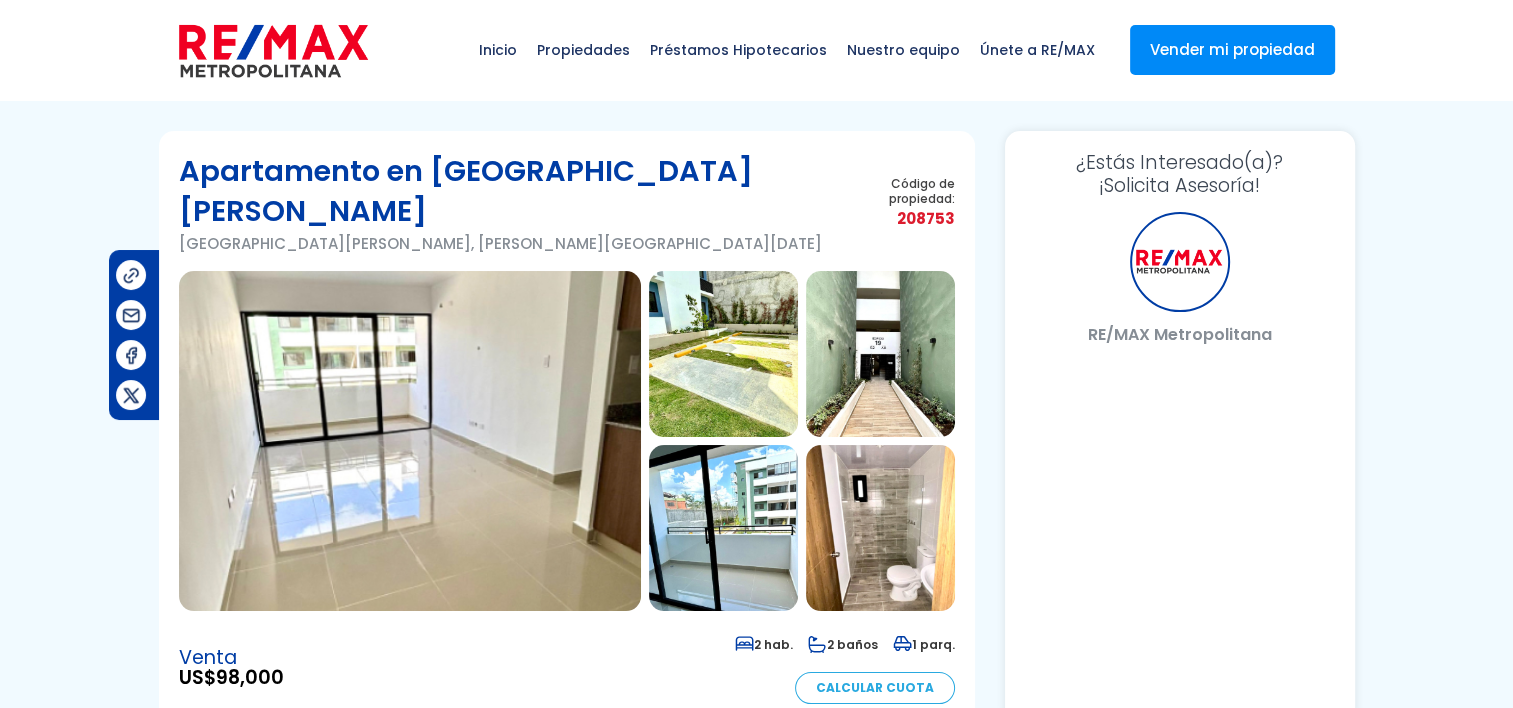 select on "DO" 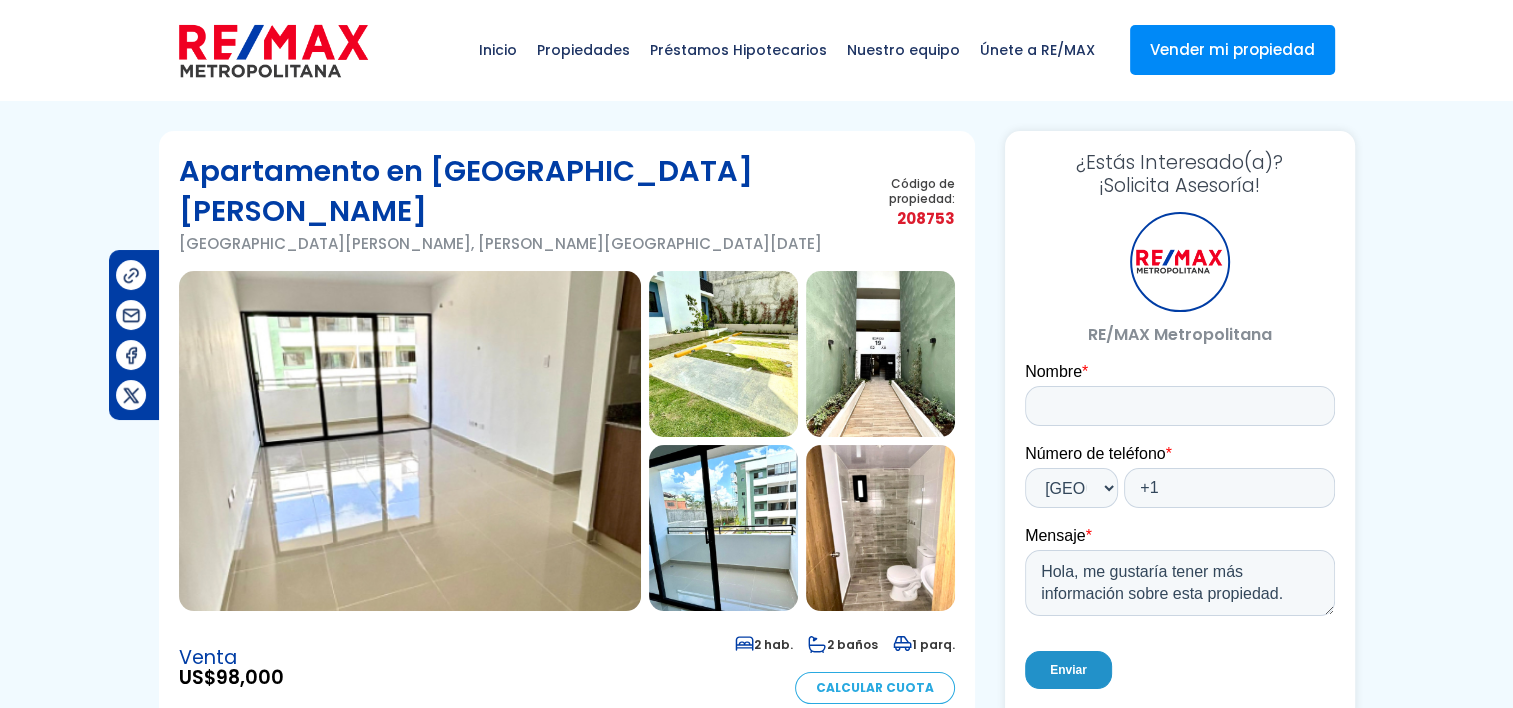 scroll, scrollTop: 0, scrollLeft: 0, axis: both 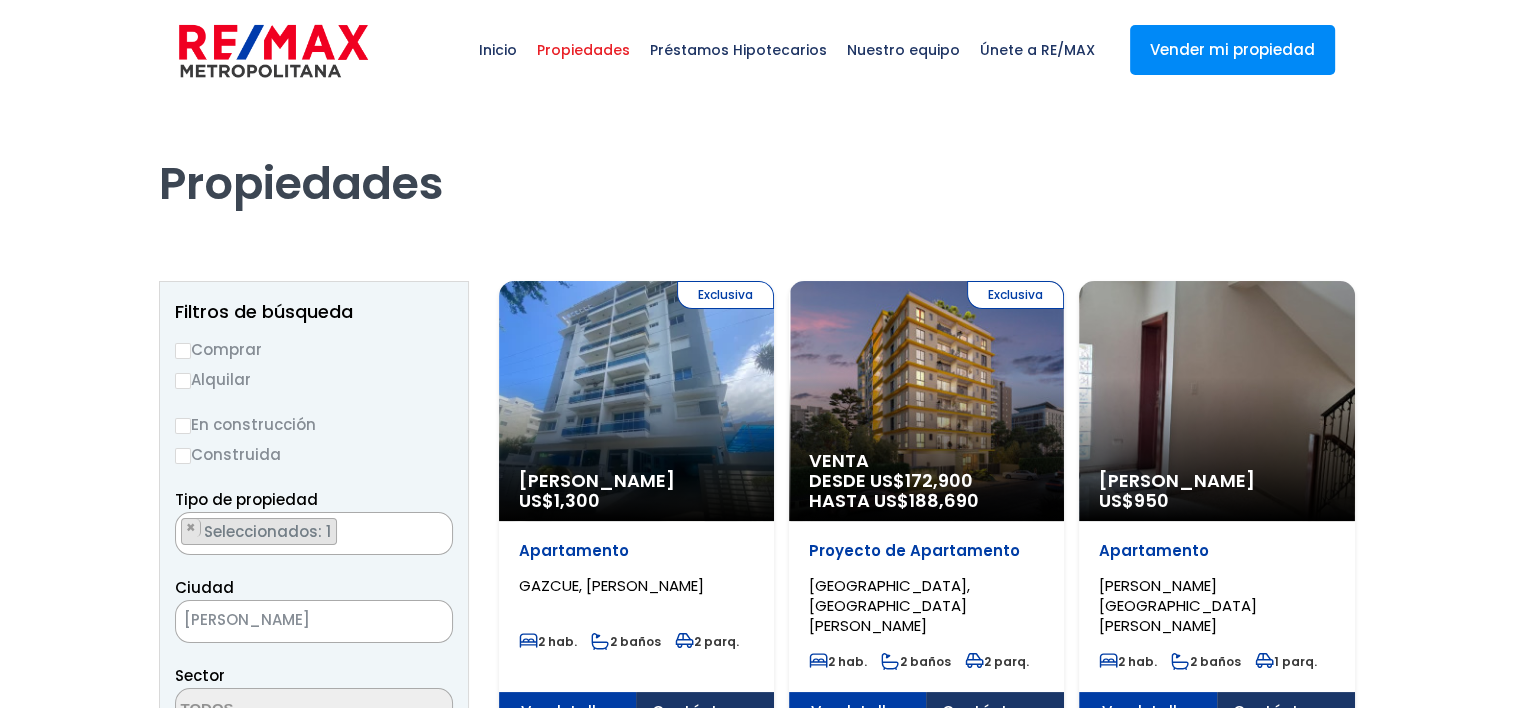 select 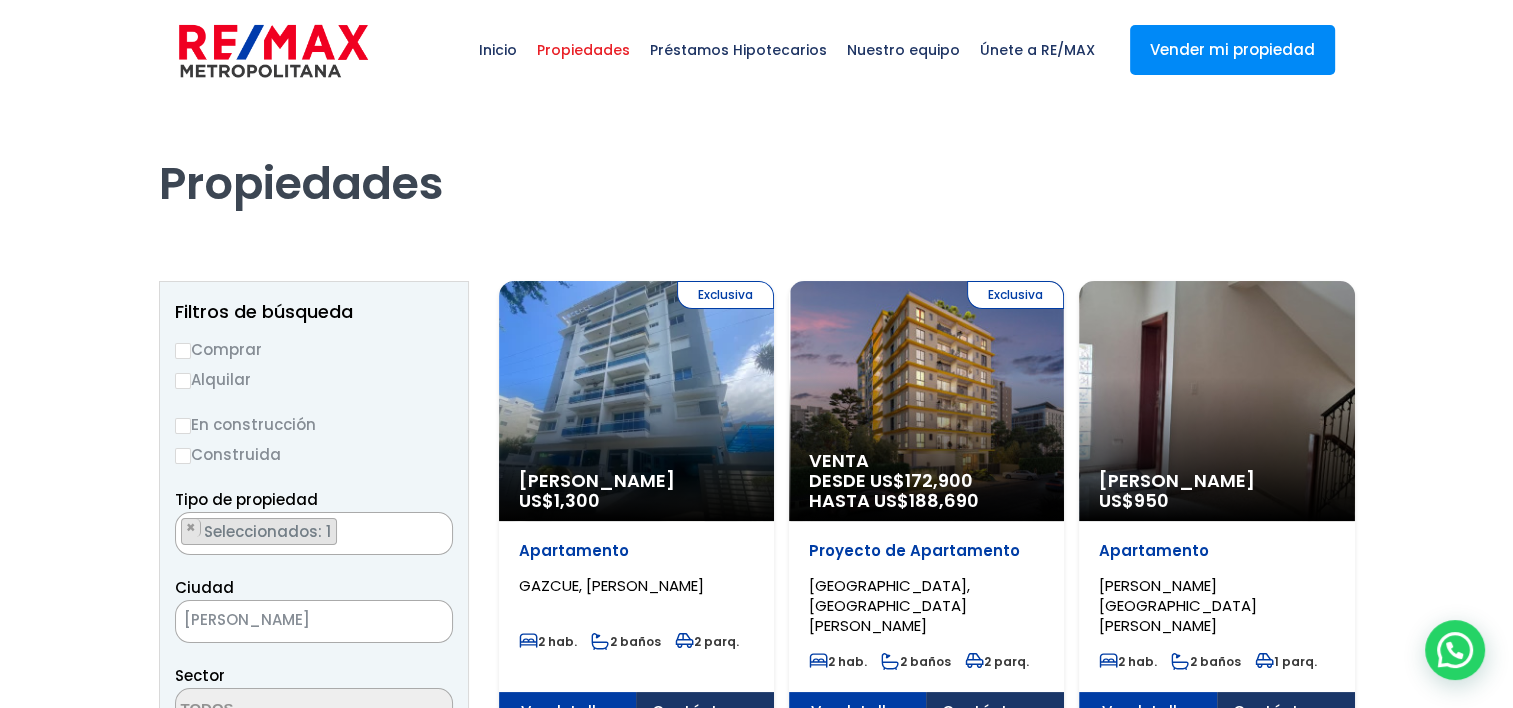 click on "Comprar" at bounding box center [314, 349] 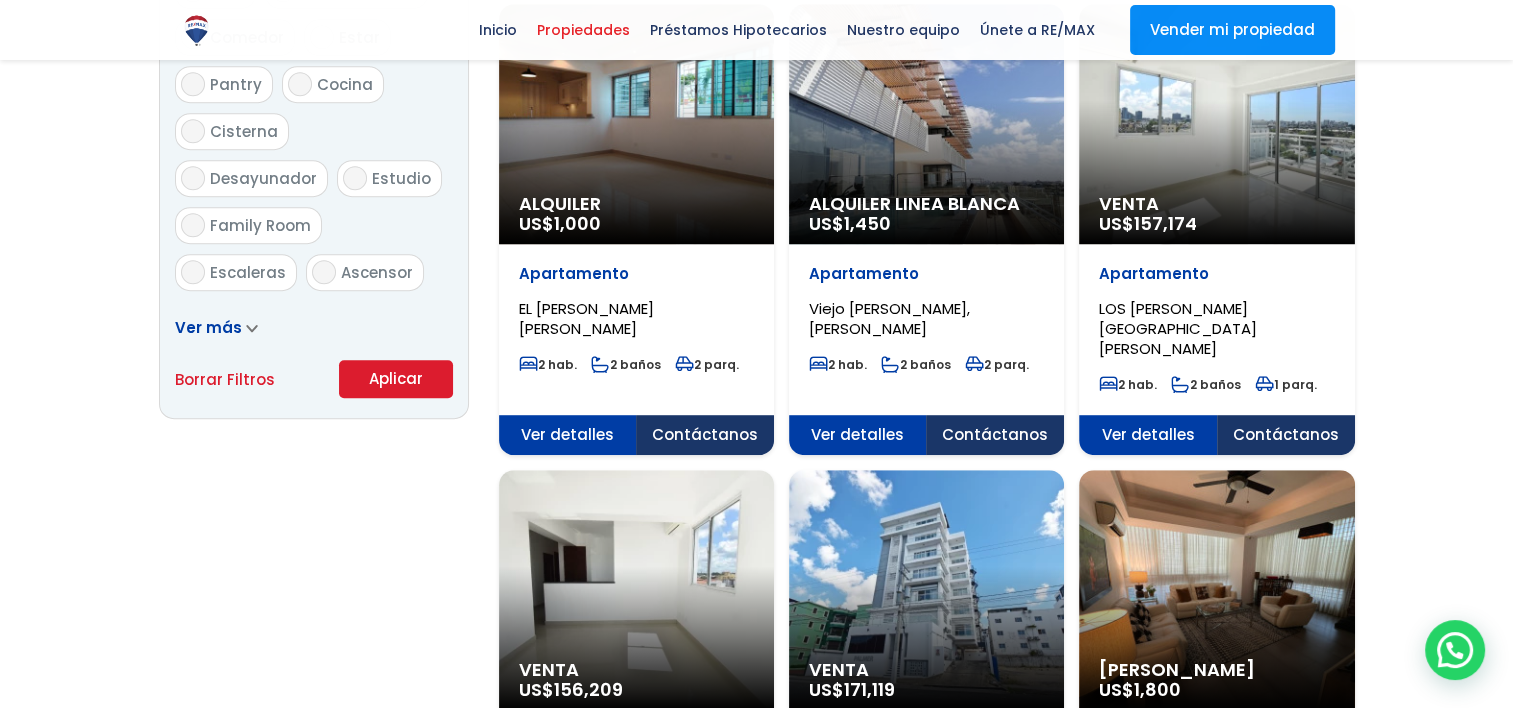 scroll, scrollTop: 1160, scrollLeft: 0, axis: vertical 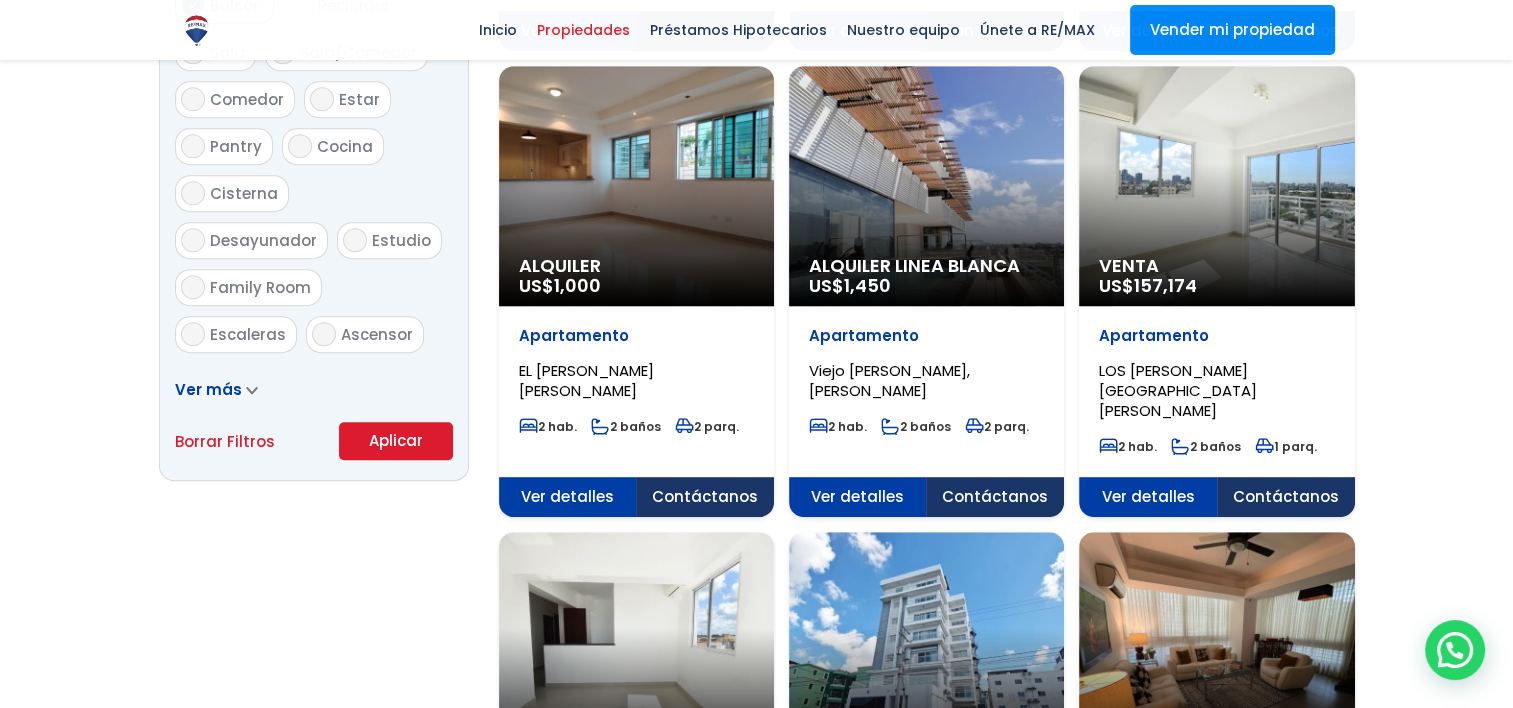 click on "Aplicar" at bounding box center (396, 441) 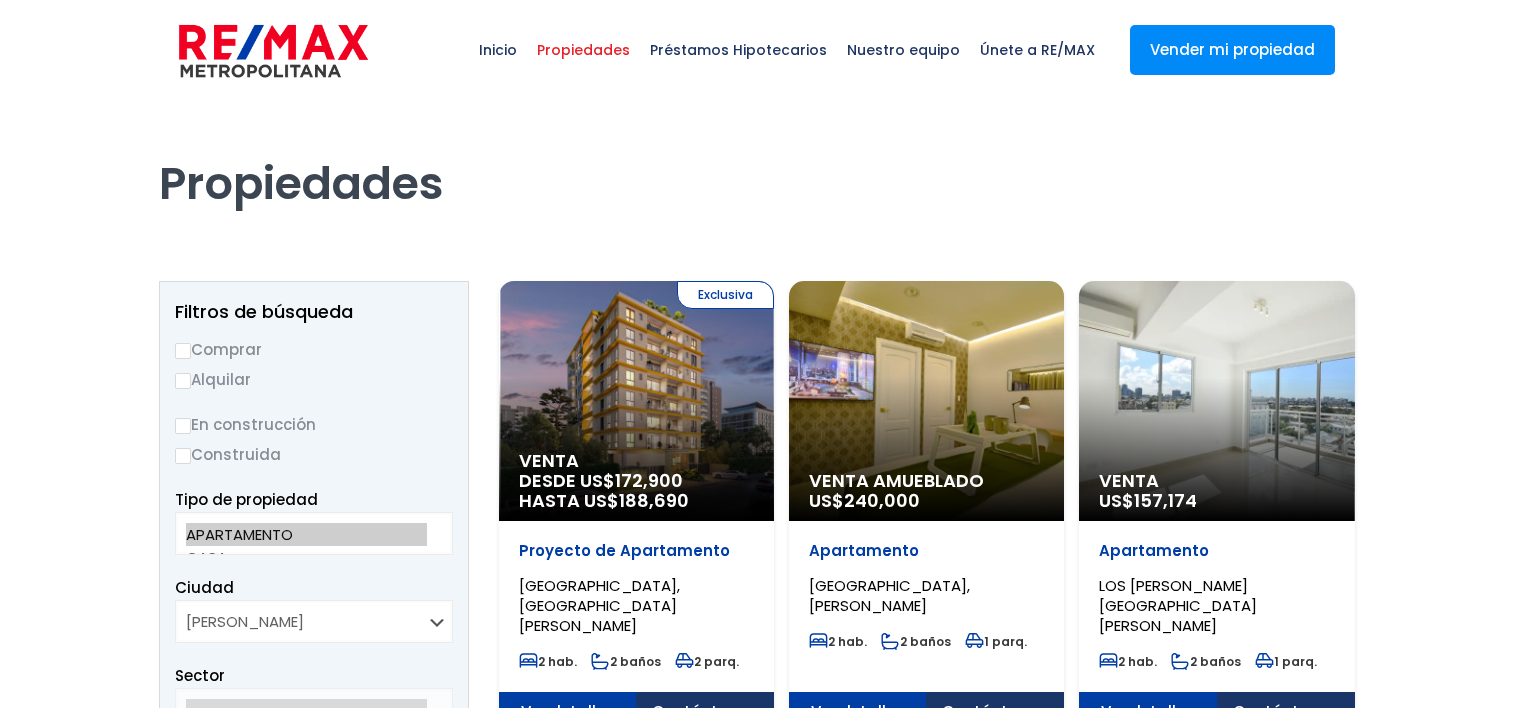 scroll, scrollTop: 0, scrollLeft: 0, axis: both 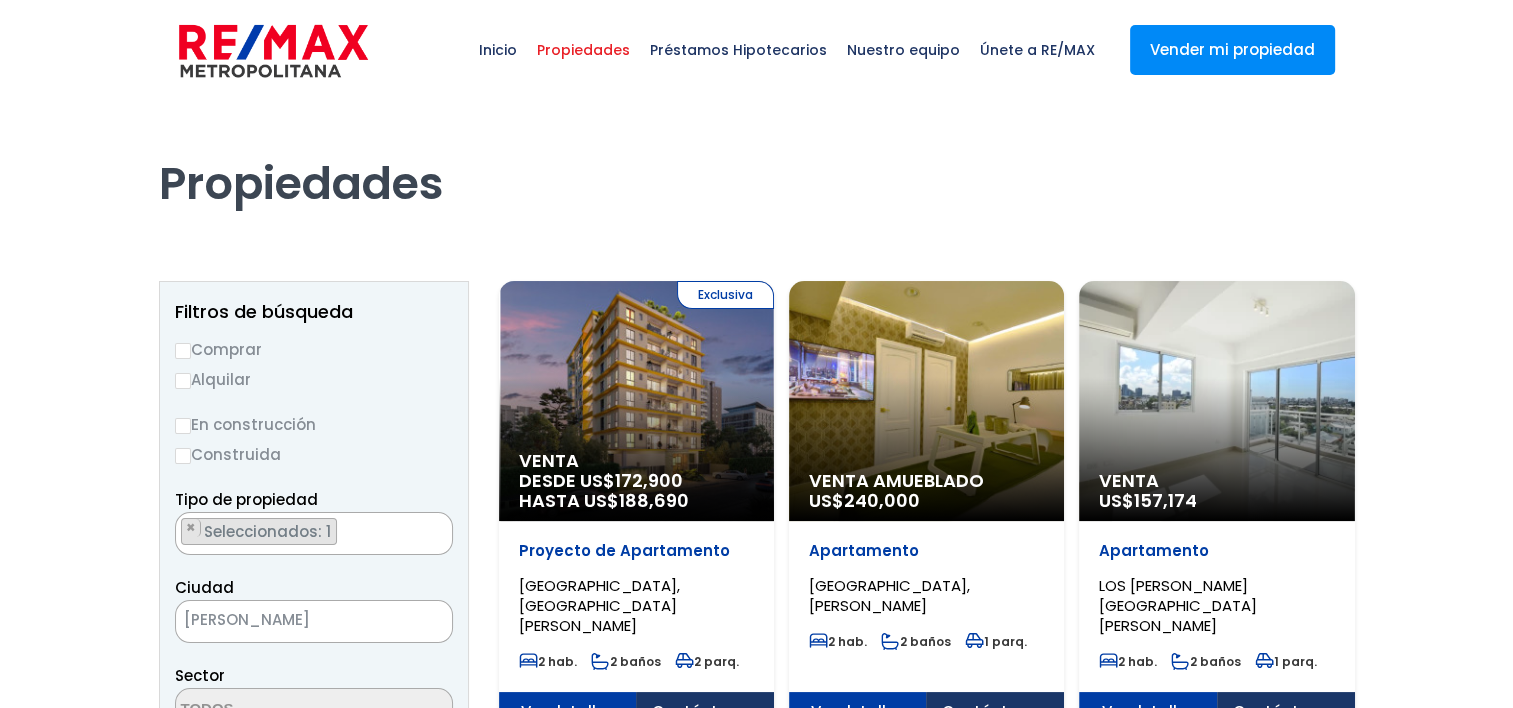 select 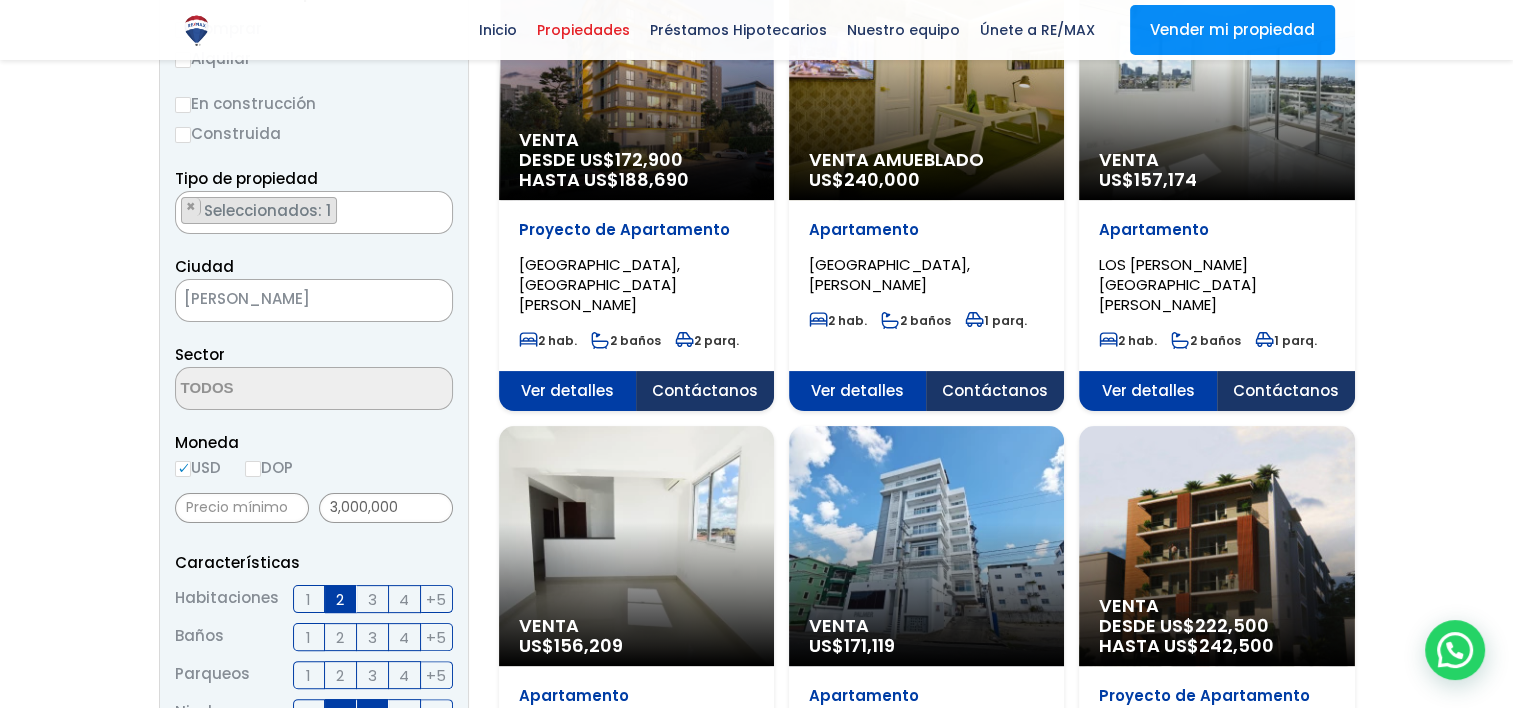 scroll, scrollTop: 324, scrollLeft: 0, axis: vertical 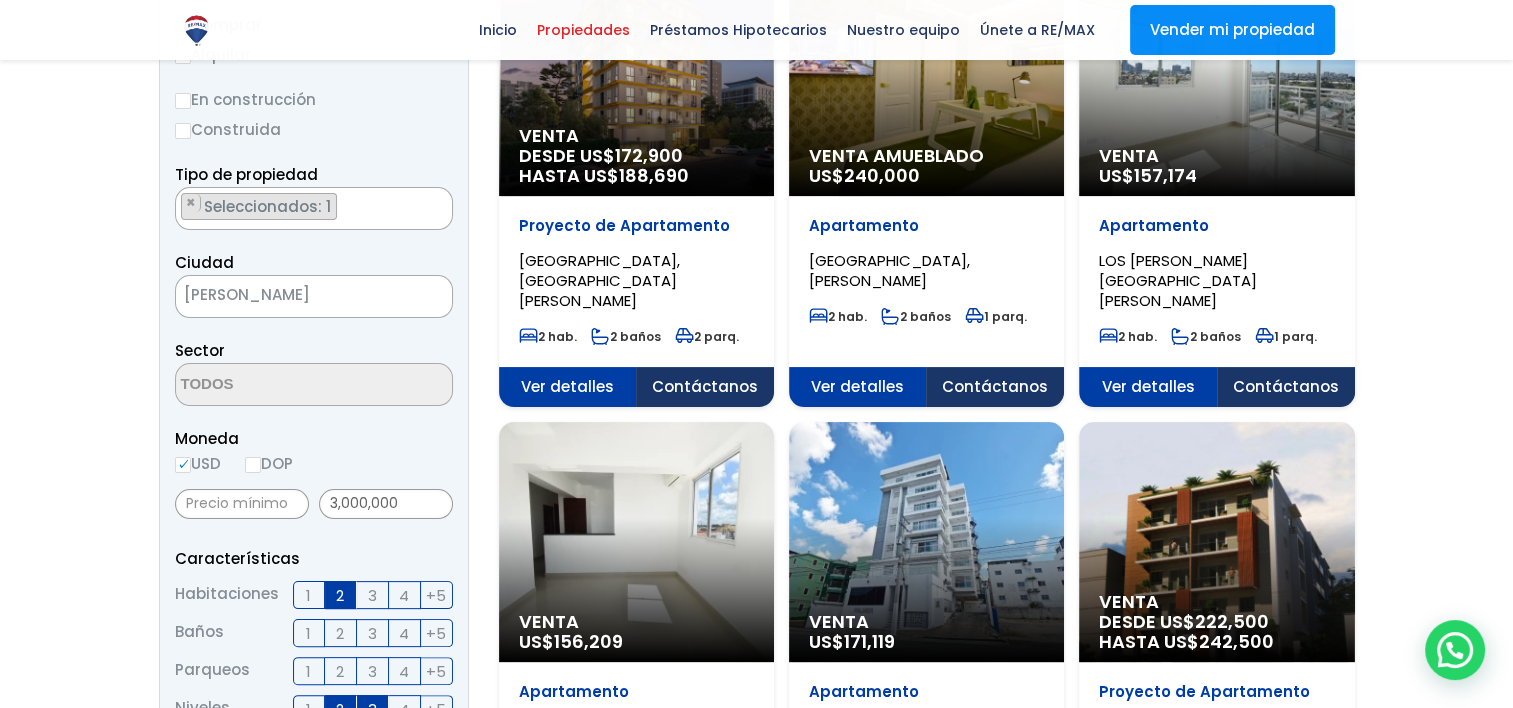 click on "DOP" at bounding box center (269, 463) 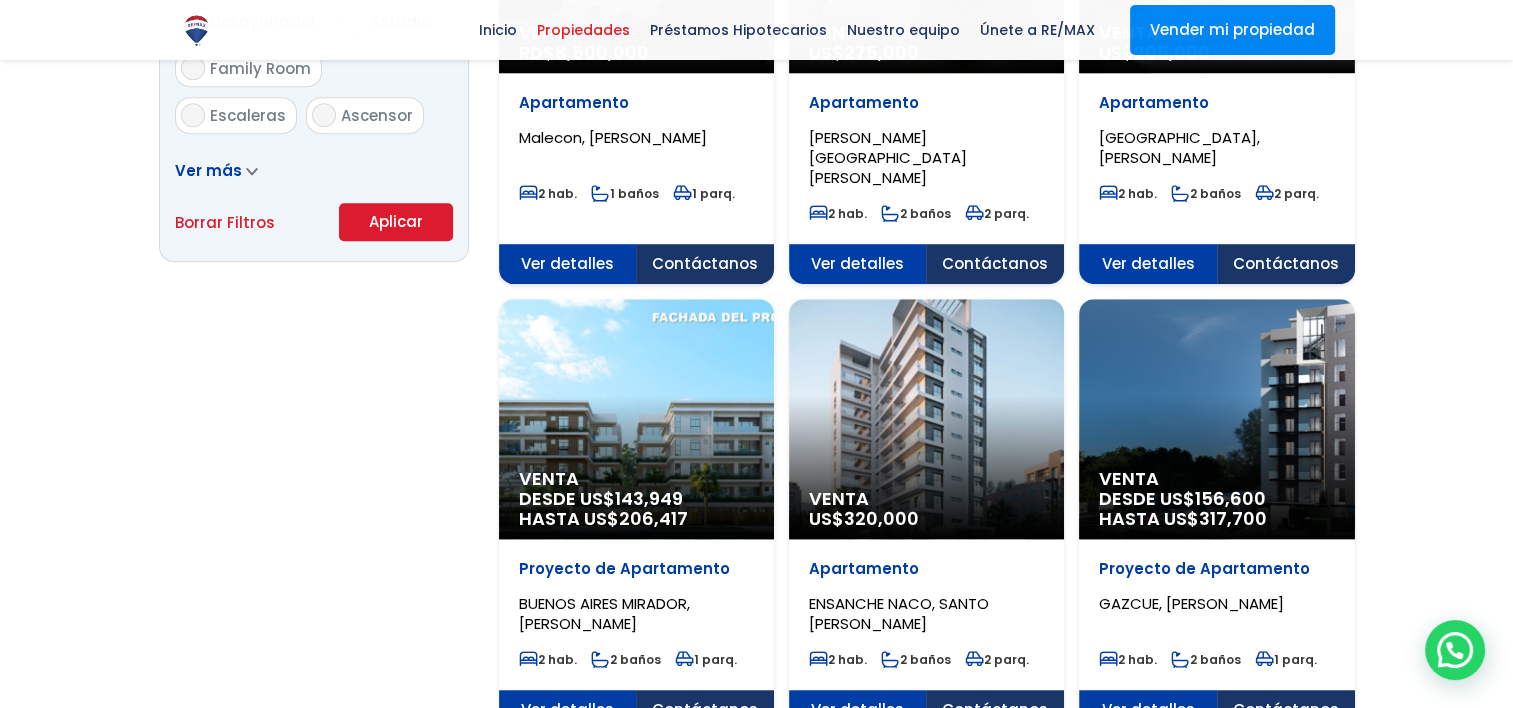 scroll, scrollTop: 1361, scrollLeft: 0, axis: vertical 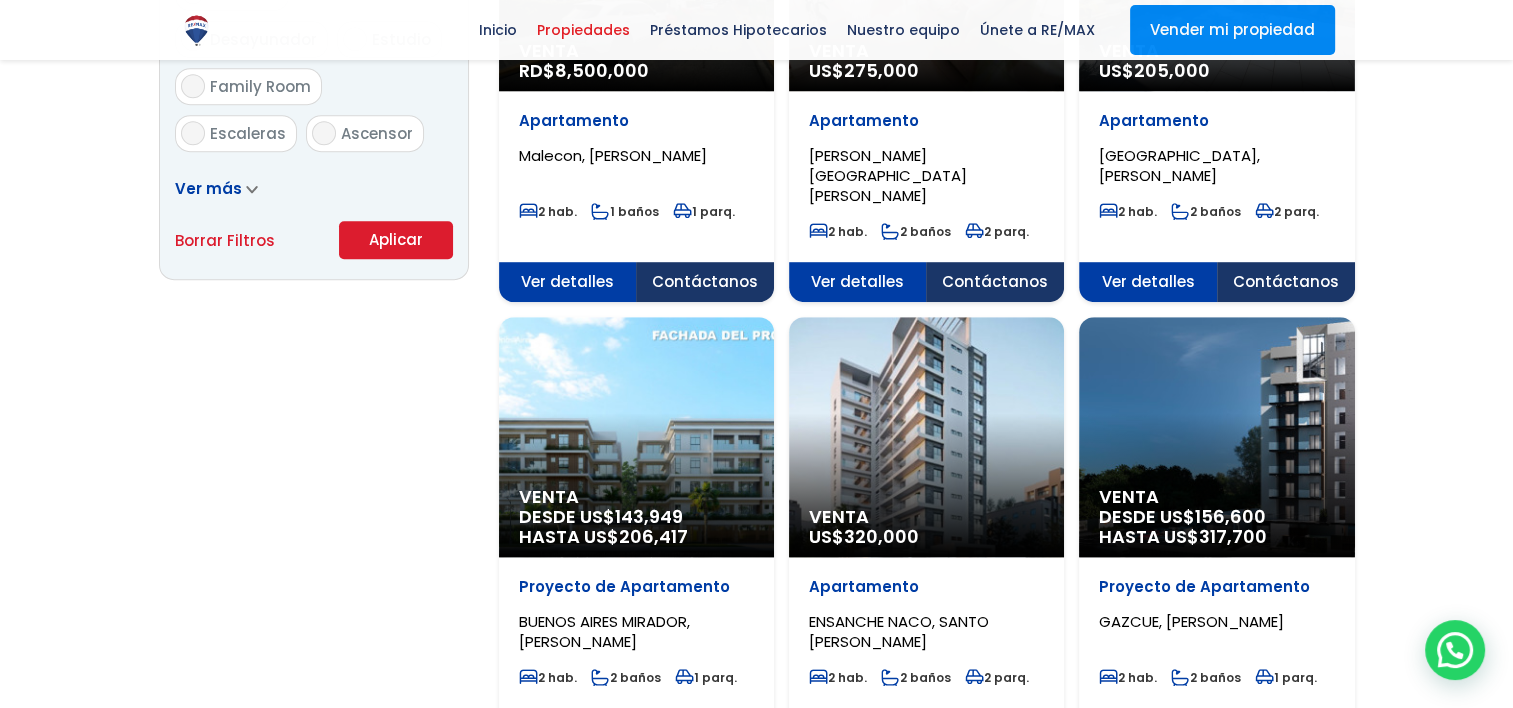 click on "Aplicar" at bounding box center [396, 240] 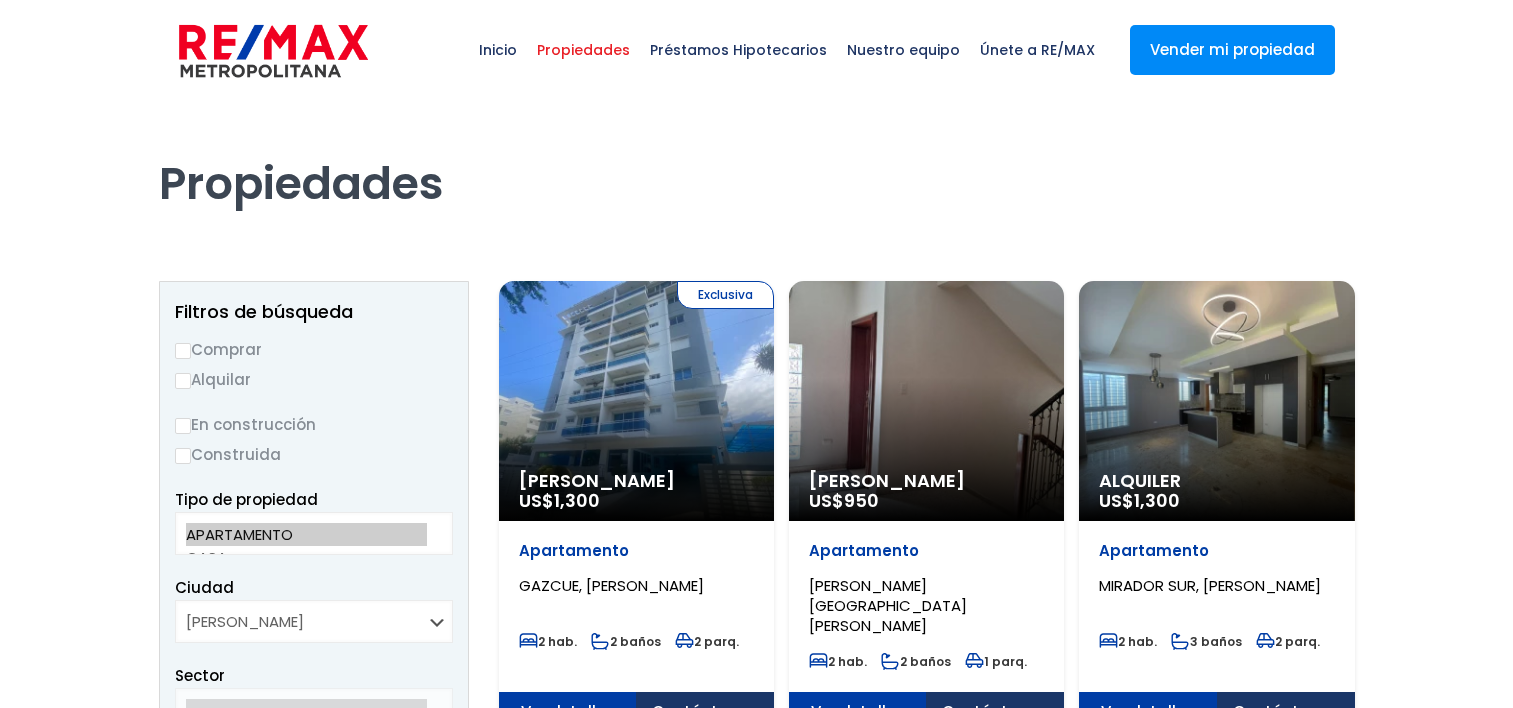 scroll, scrollTop: 0, scrollLeft: 0, axis: both 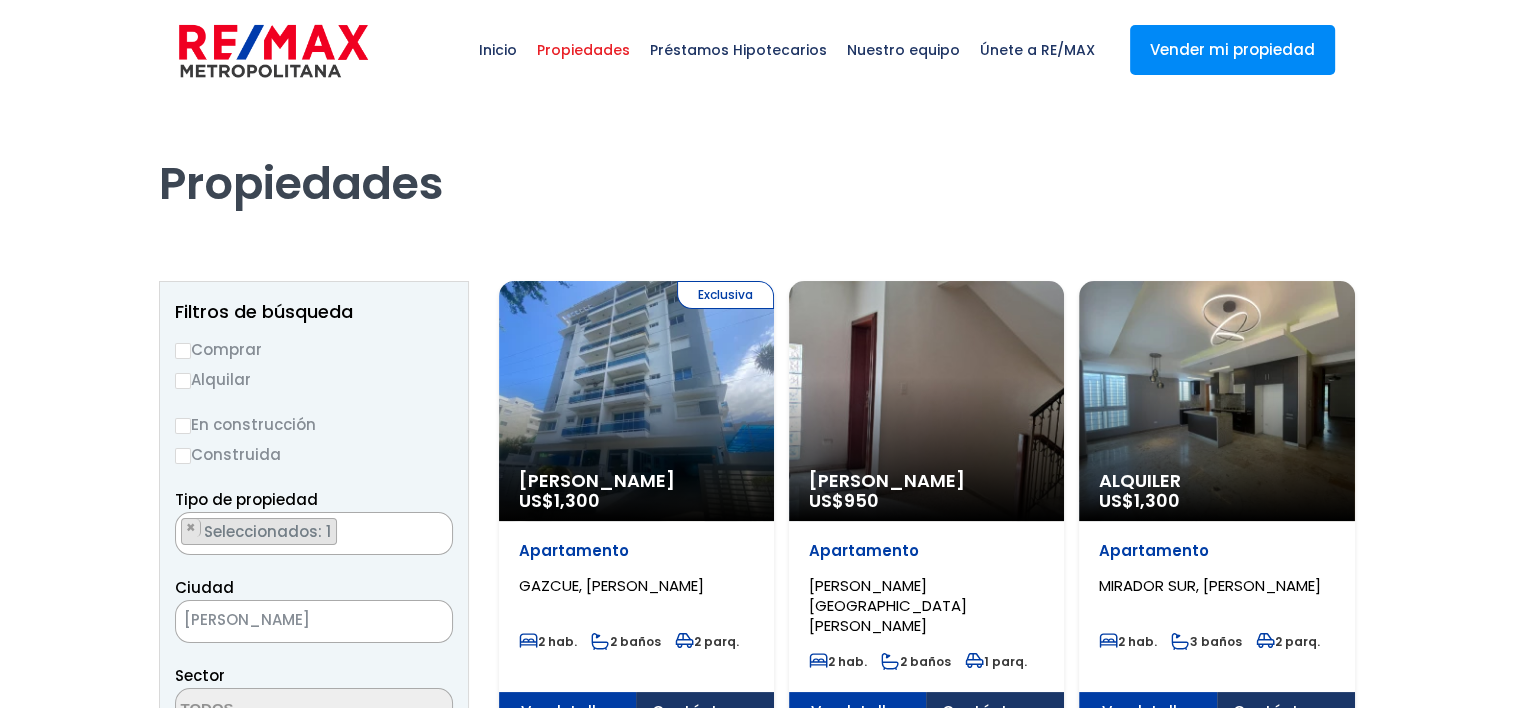 select 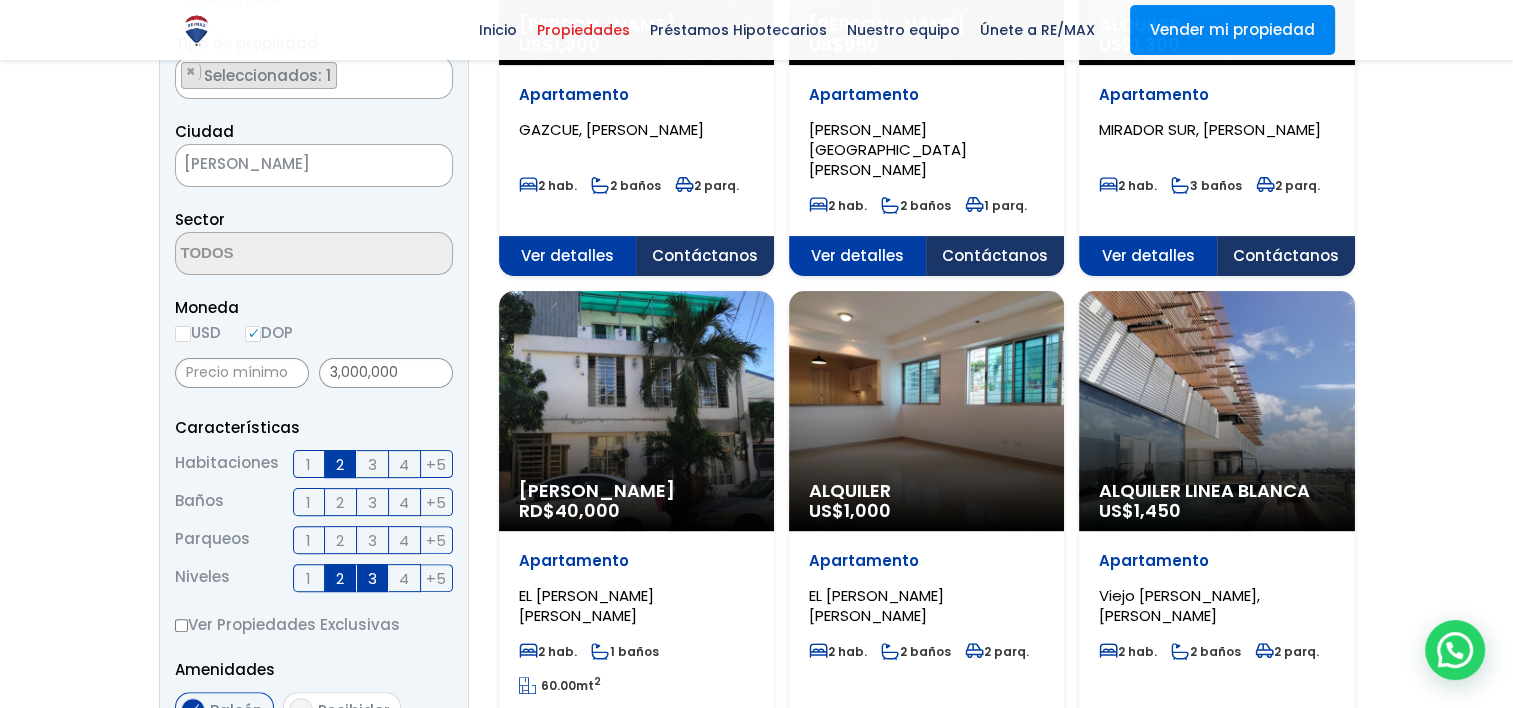 scroll, scrollTop: 462, scrollLeft: 0, axis: vertical 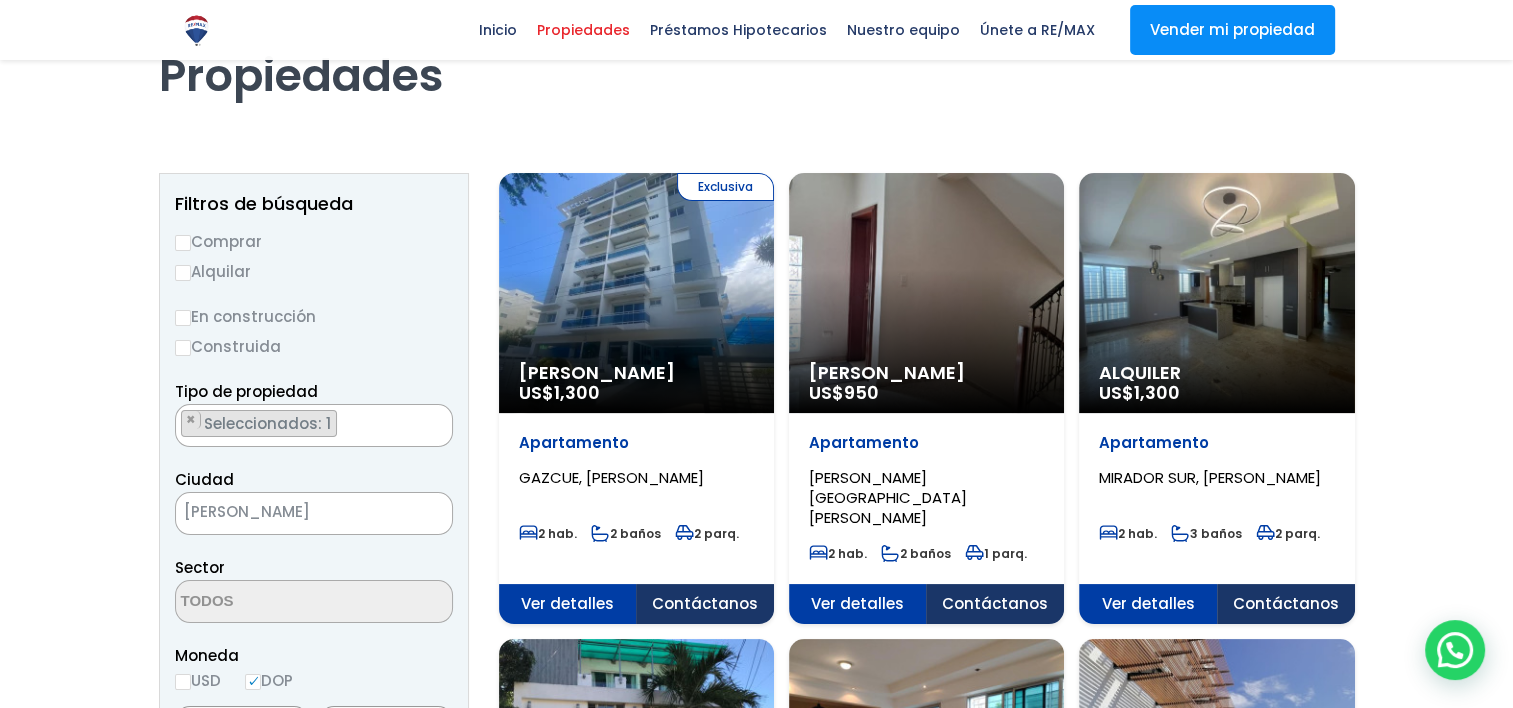 click on "Comprar" at bounding box center [314, 241] 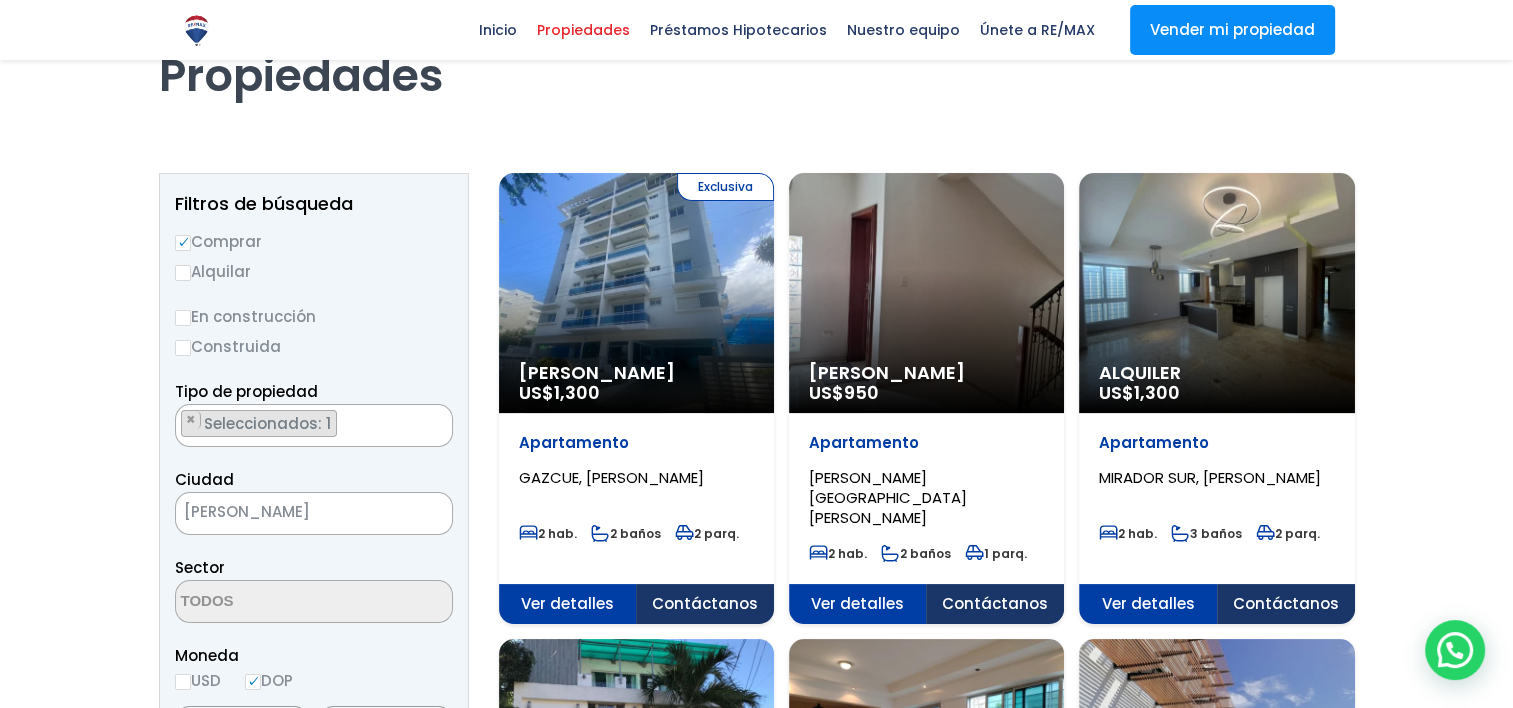 click on "En construcción" at bounding box center (314, 316) 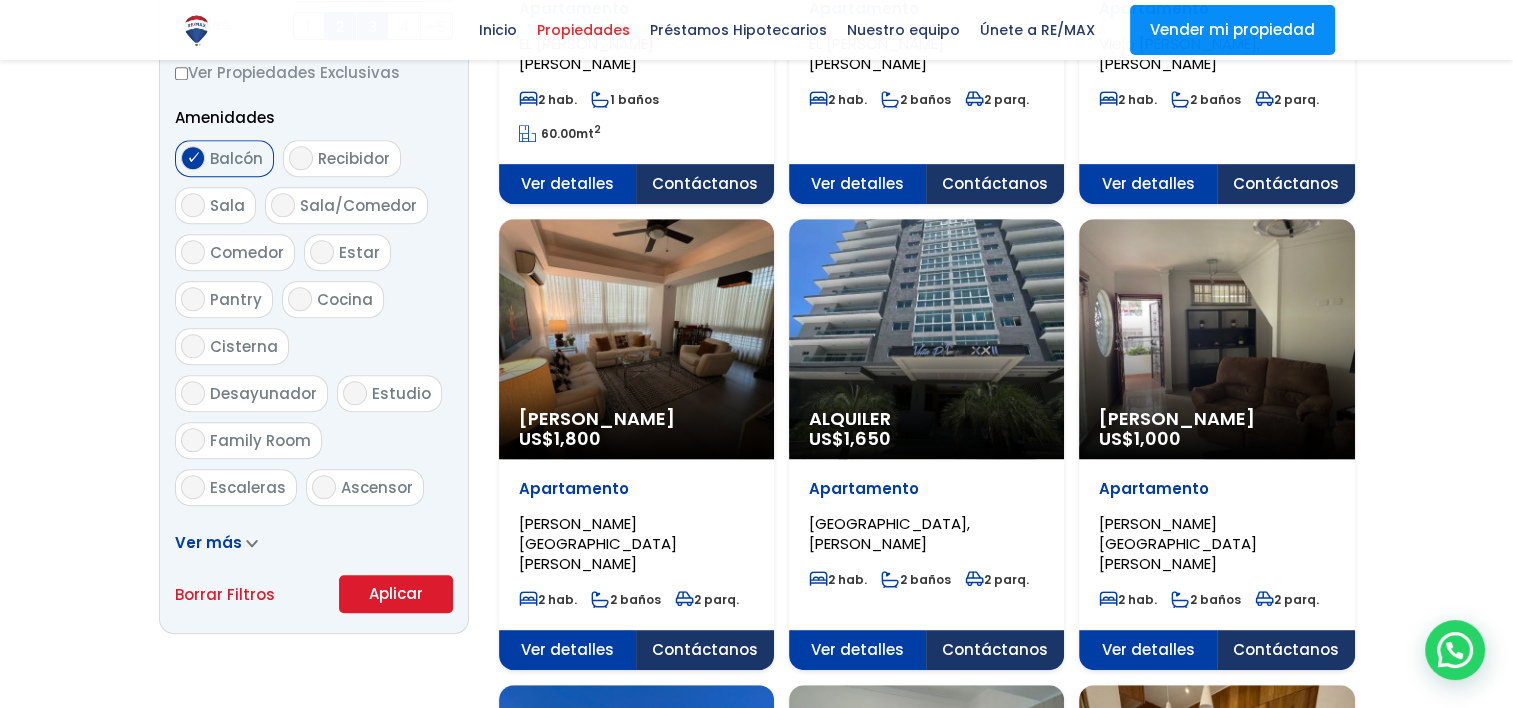 scroll, scrollTop: 1096, scrollLeft: 0, axis: vertical 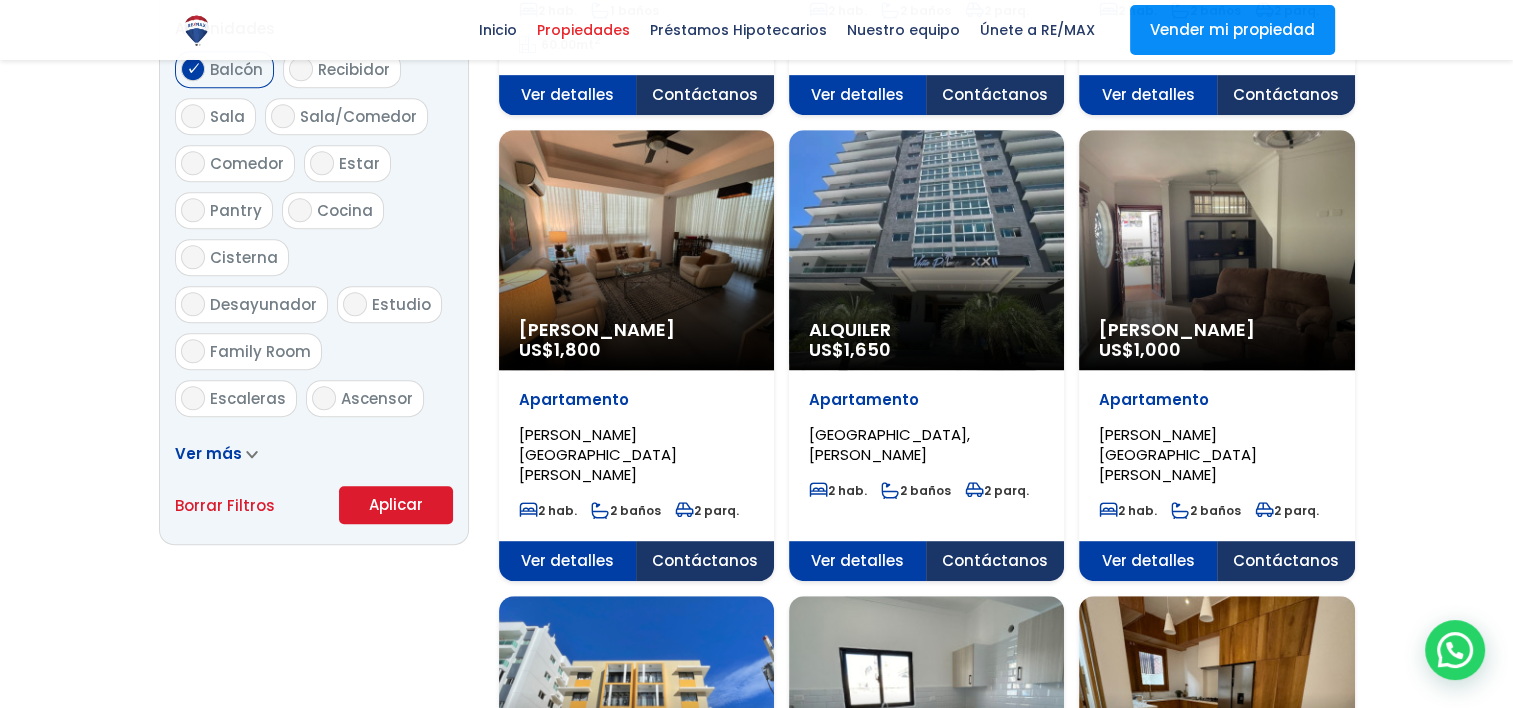 click on "Aplicar" at bounding box center (396, 505) 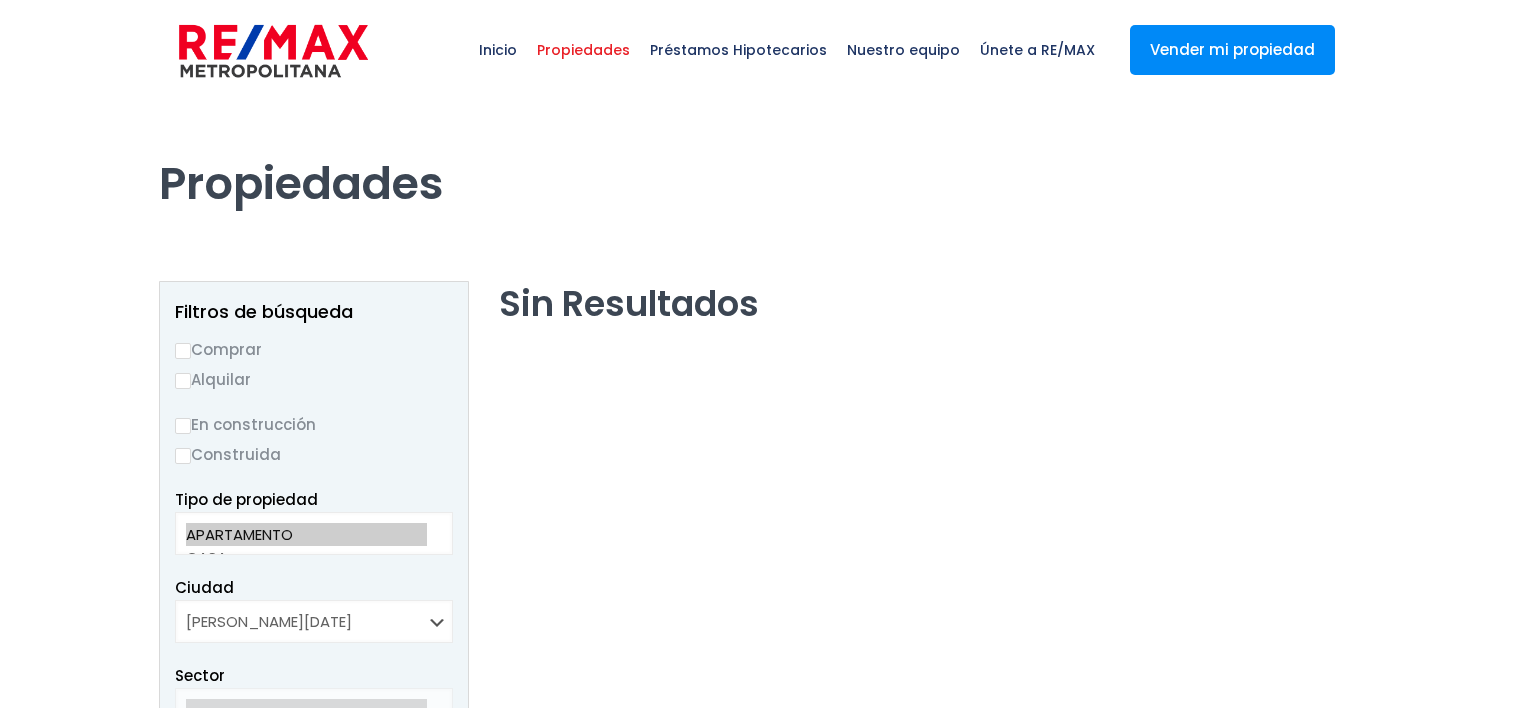 scroll, scrollTop: 0, scrollLeft: 0, axis: both 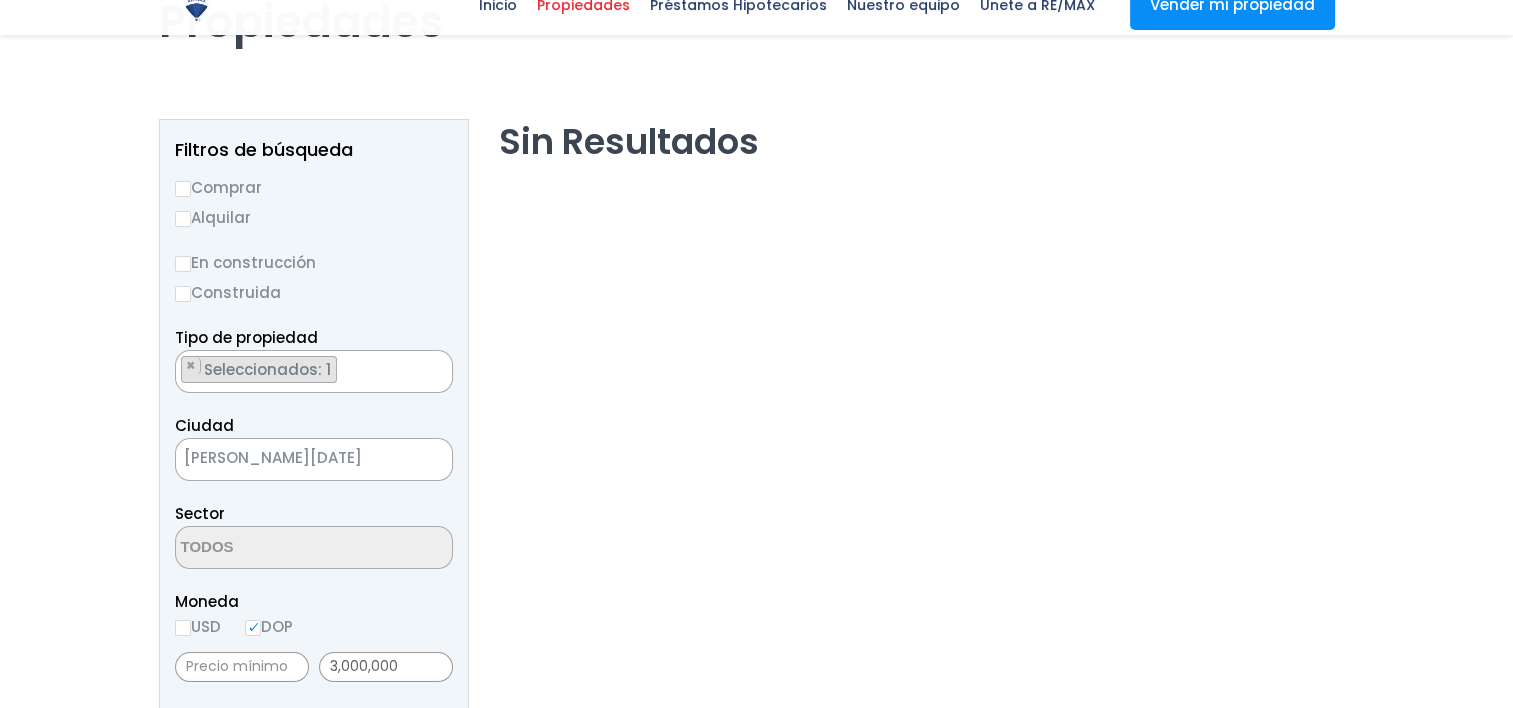 select 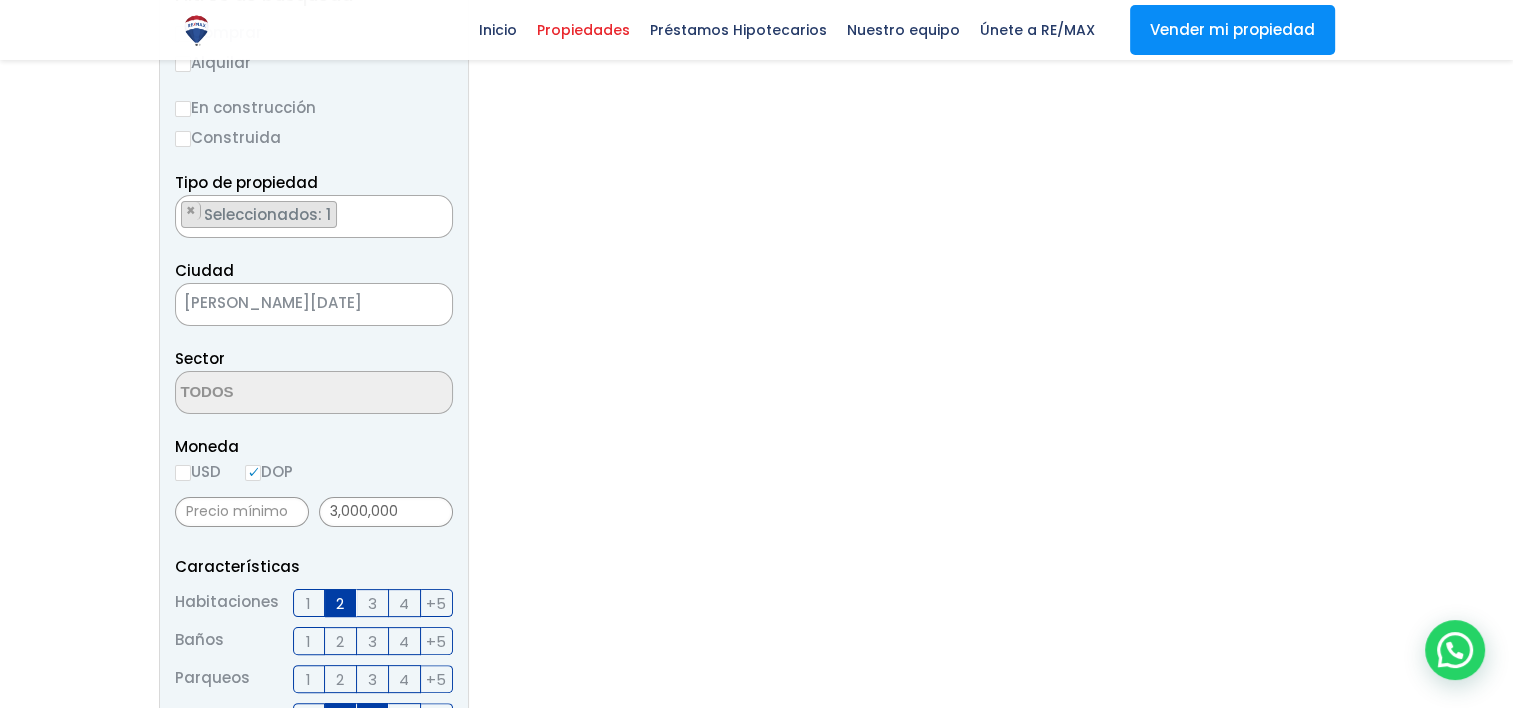 scroll, scrollTop: 337, scrollLeft: 0, axis: vertical 